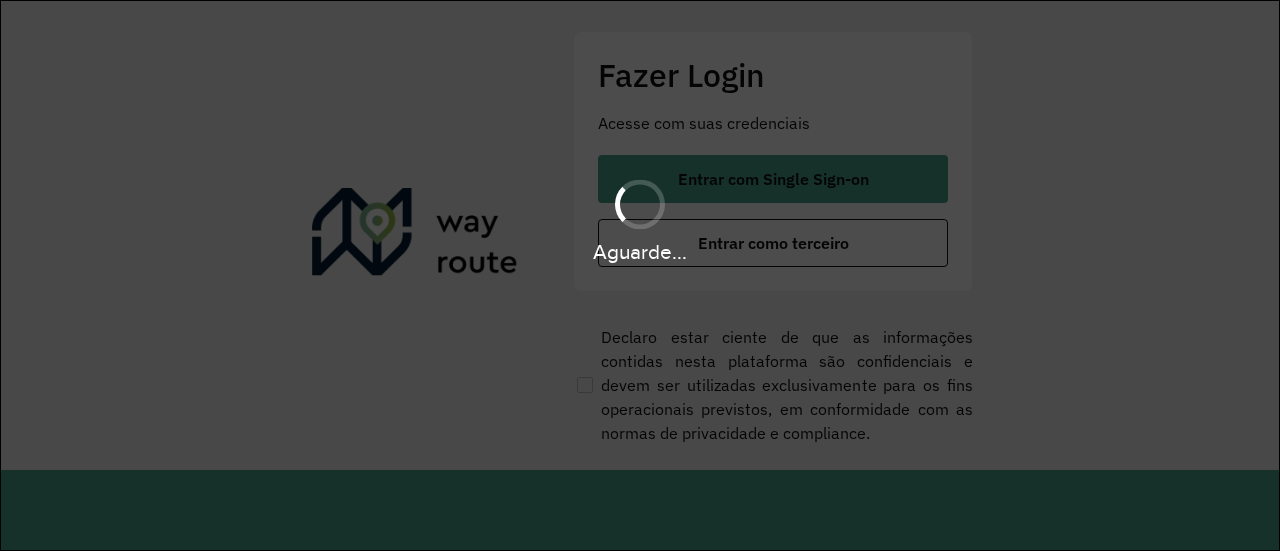 scroll, scrollTop: 0, scrollLeft: 0, axis: both 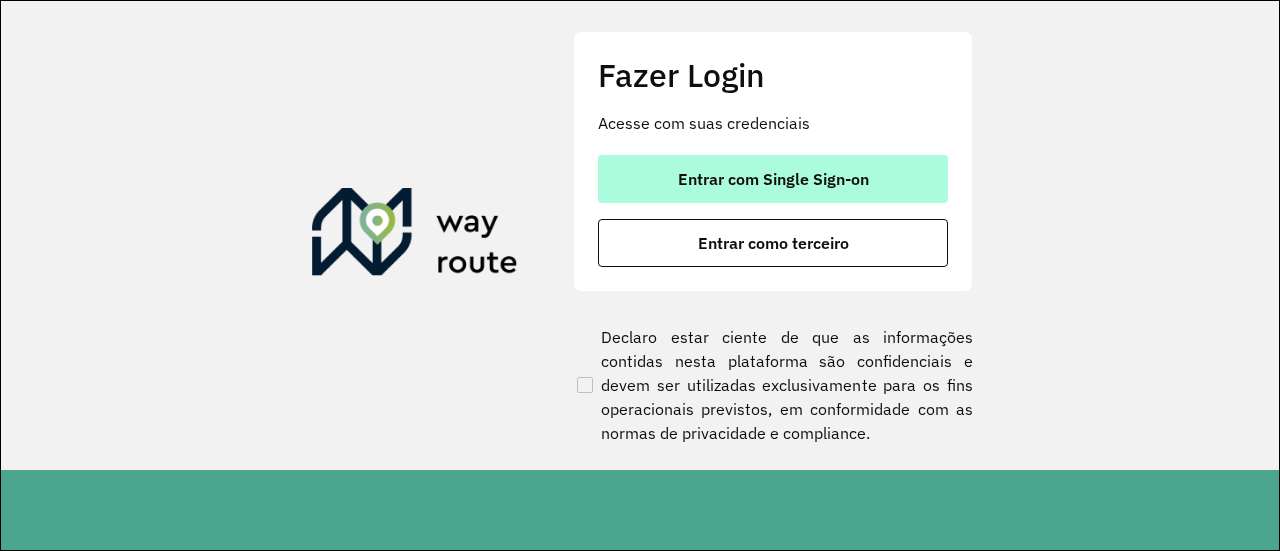click on "Entrar com Single Sign-on" at bounding box center (773, 179) 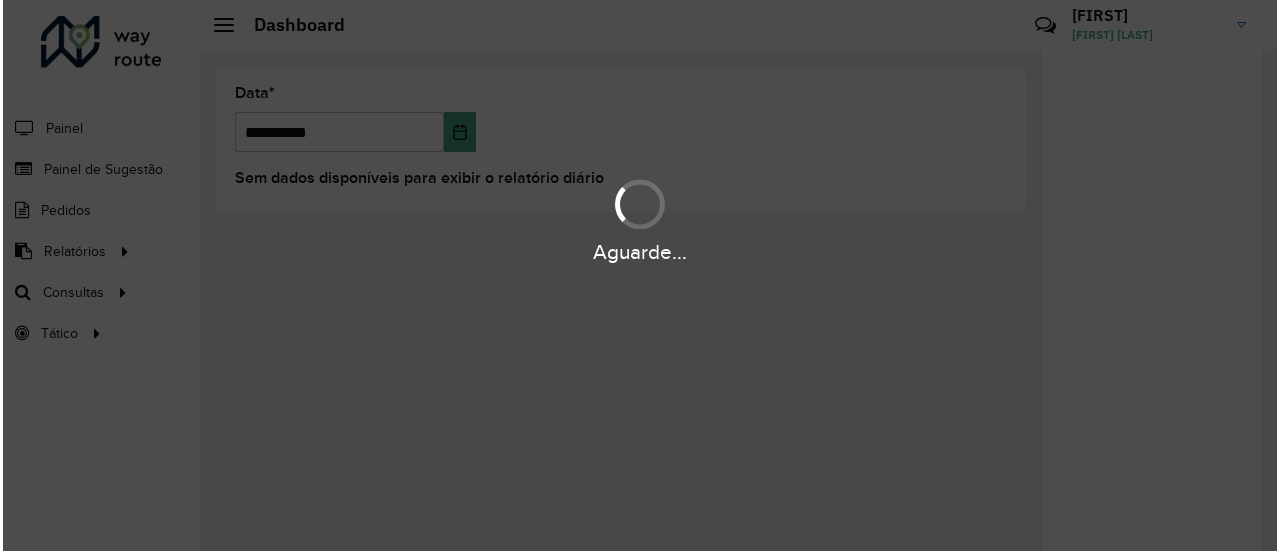 scroll, scrollTop: 0, scrollLeft: 0, axis: both 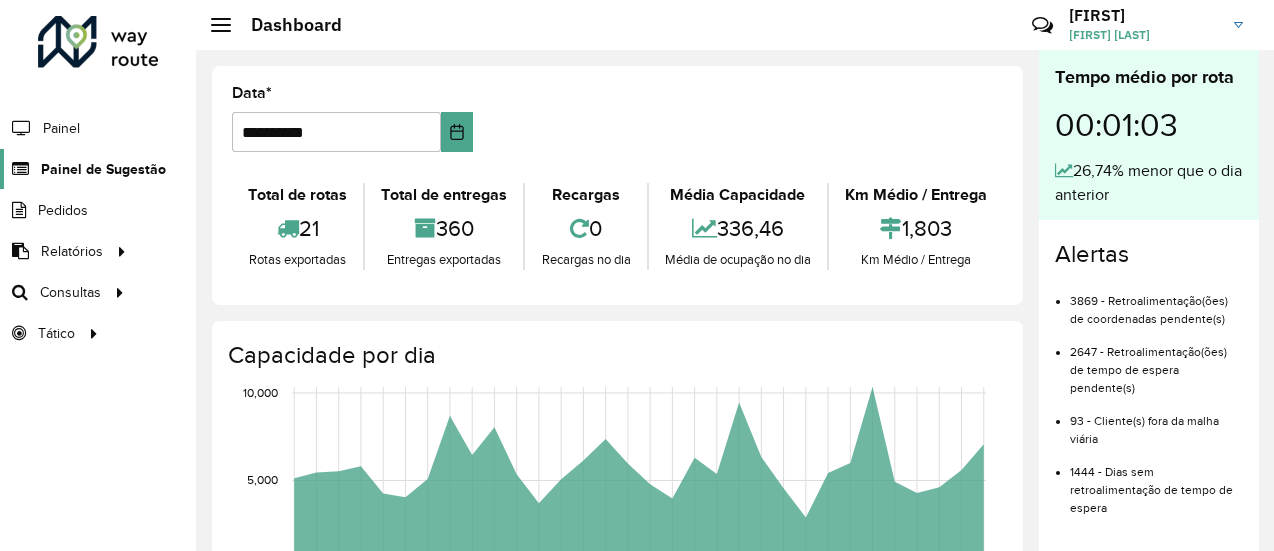 click on "Painel de Sugestão" 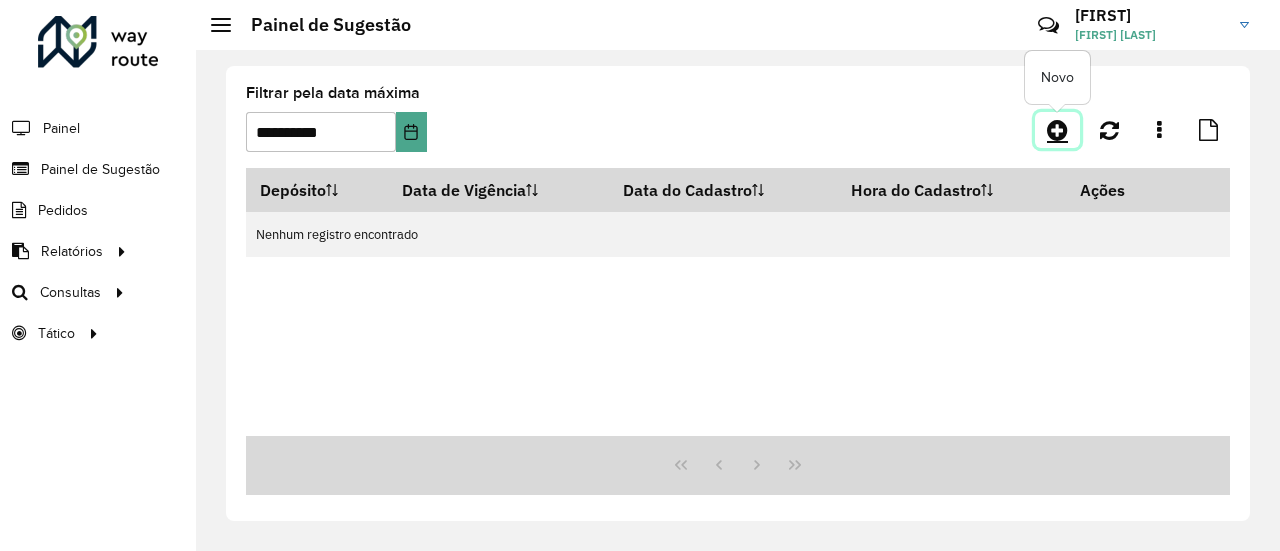 click 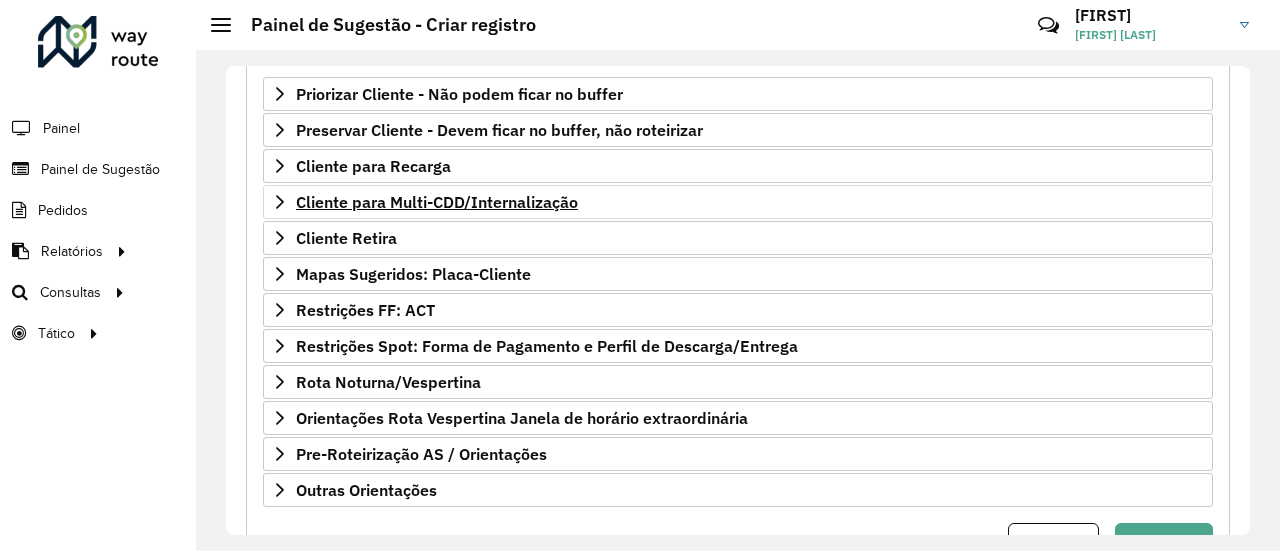 scroll, scrollTop: 434, scrollLeft: 0, axis: vertical 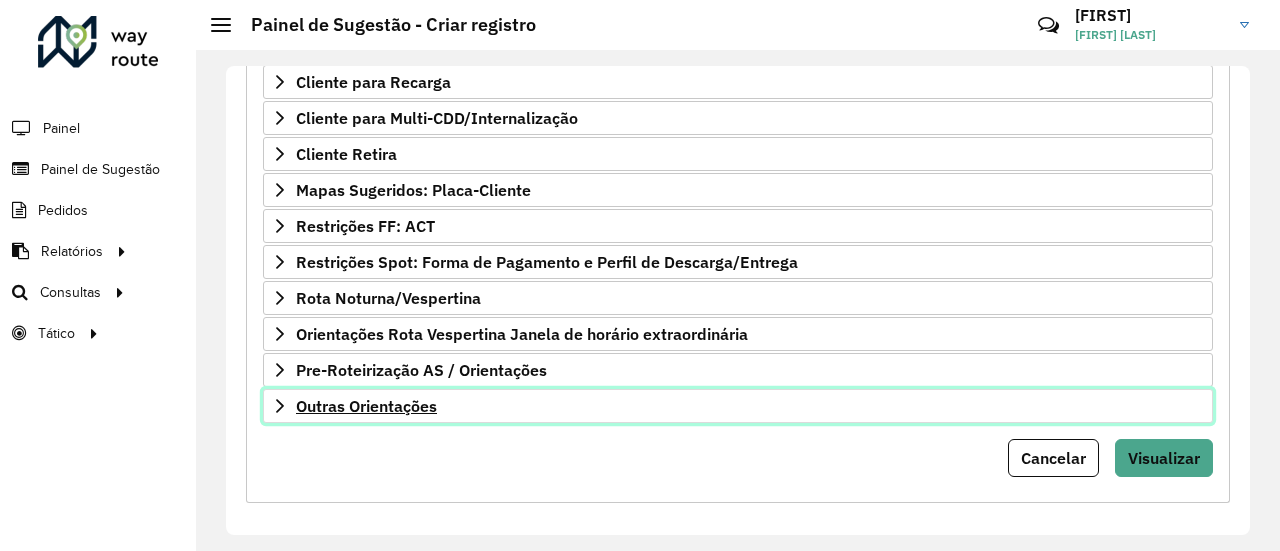 click on "Outras Orientações" at bounding box center [366, 406] 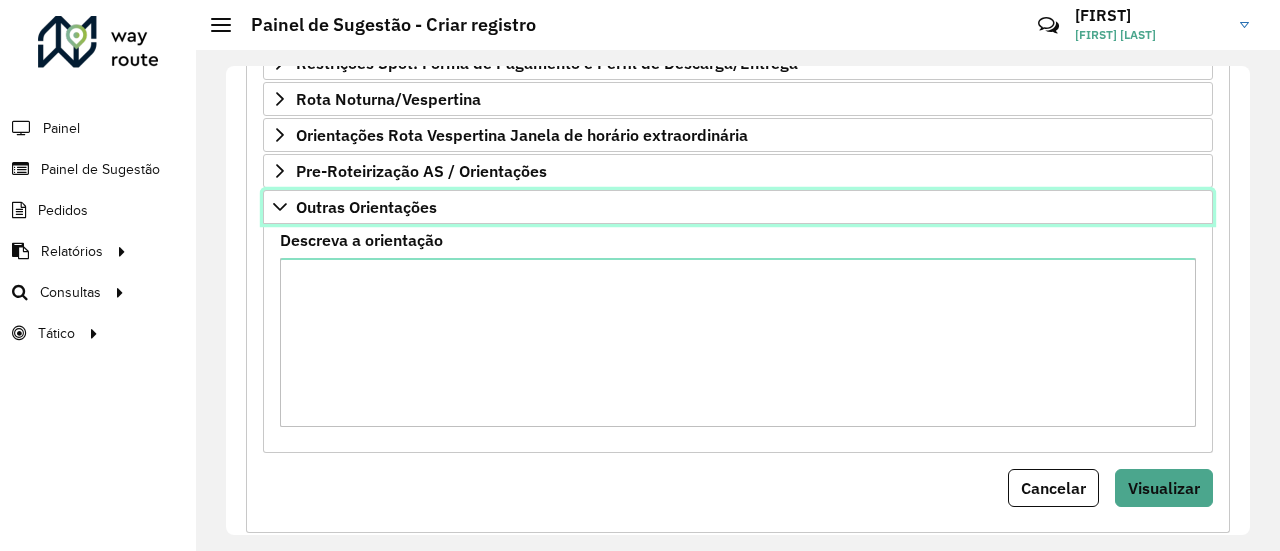 scroll, scrollTop: 634, scrollLeft: 0, axis: vertical 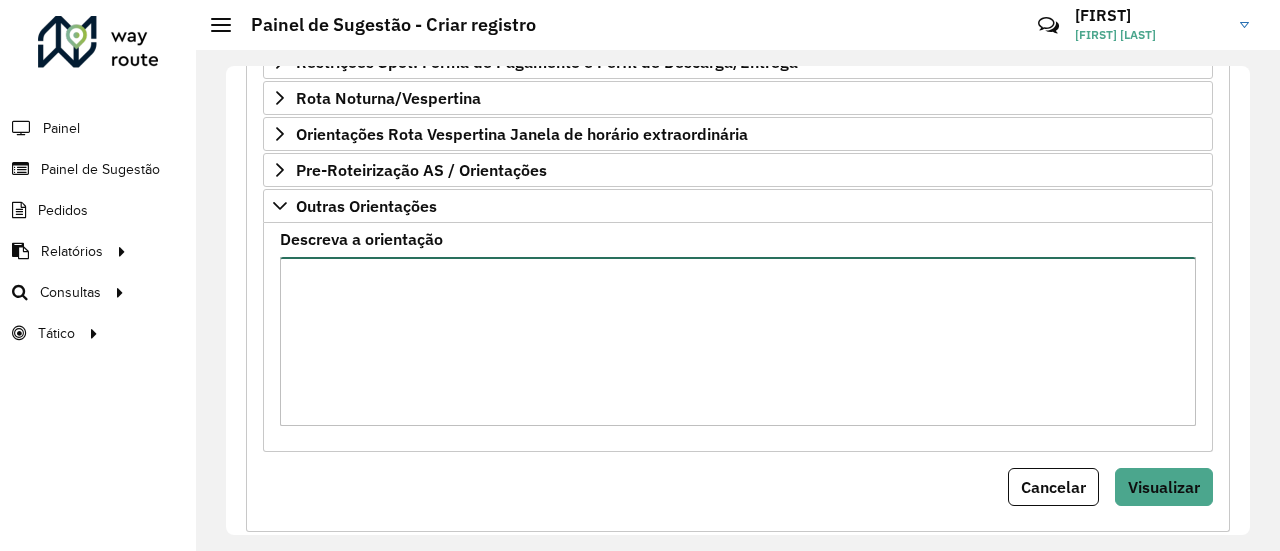 click on "Descreva a orientação" at bounding box center (738, 341) 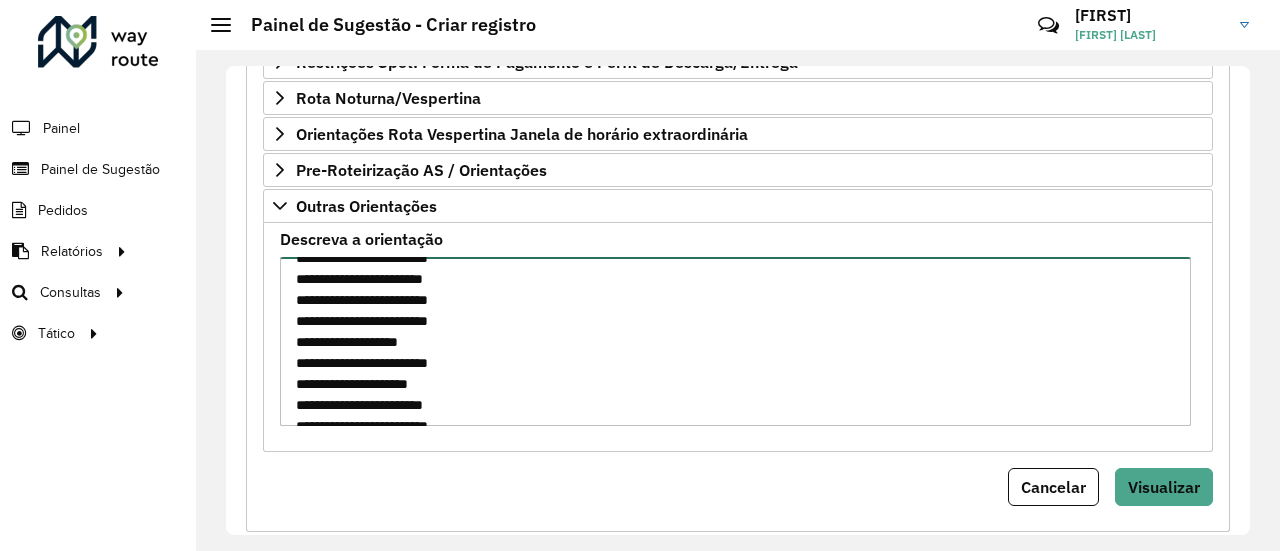 scroll, scrollTop: 0, scrollLeft: 0, axis: both 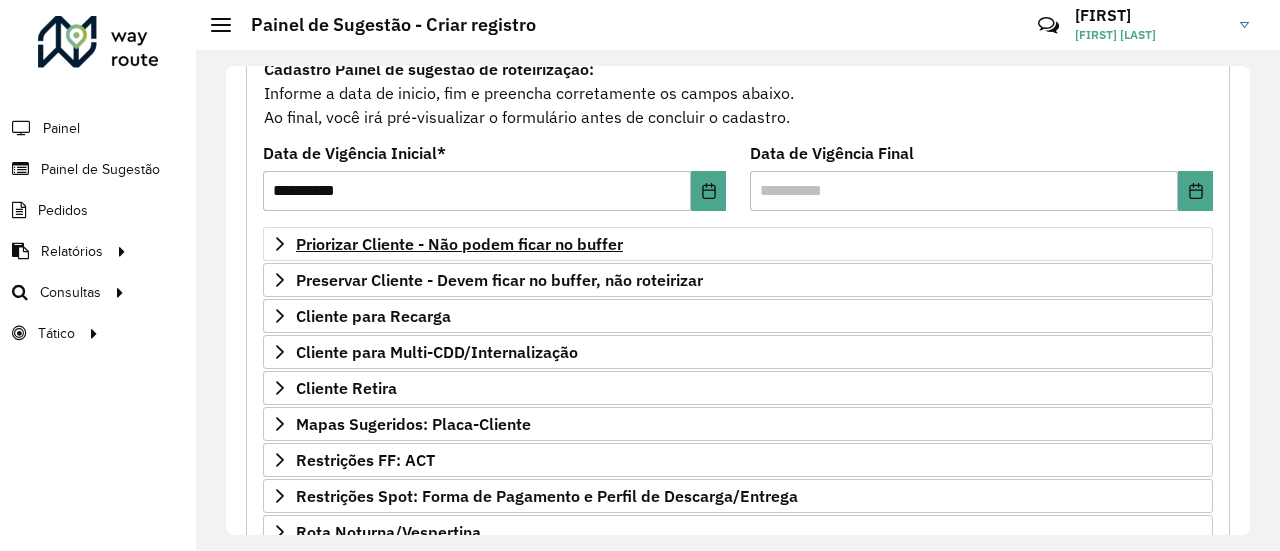 type on "**********" 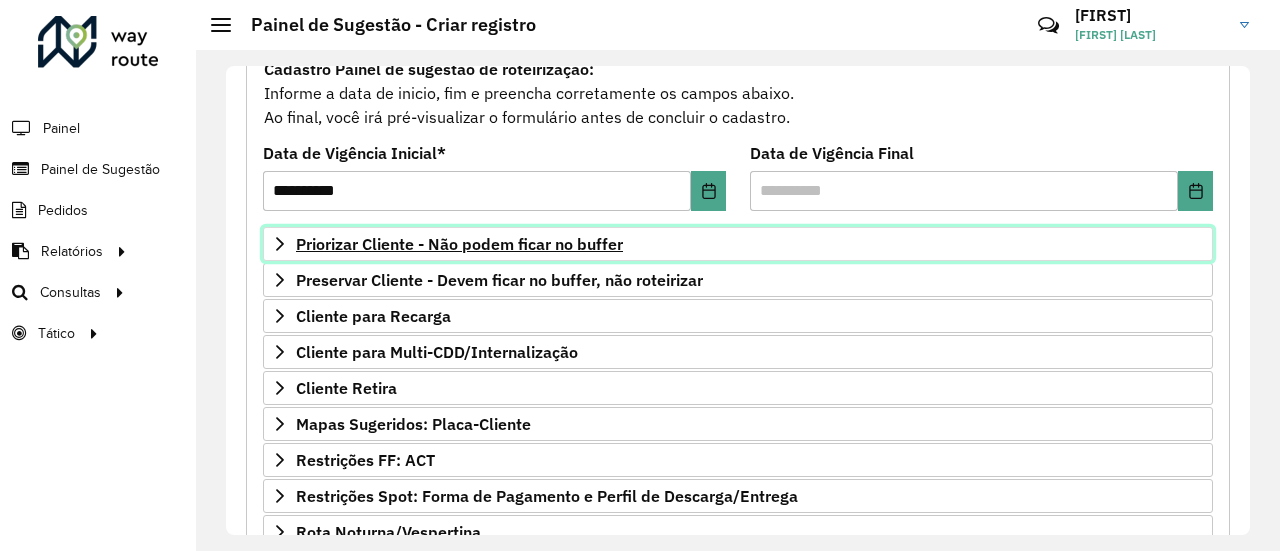 click on "Priorizar Cliente - Não podem ficar no buffer" at bounding box center [459, 244] 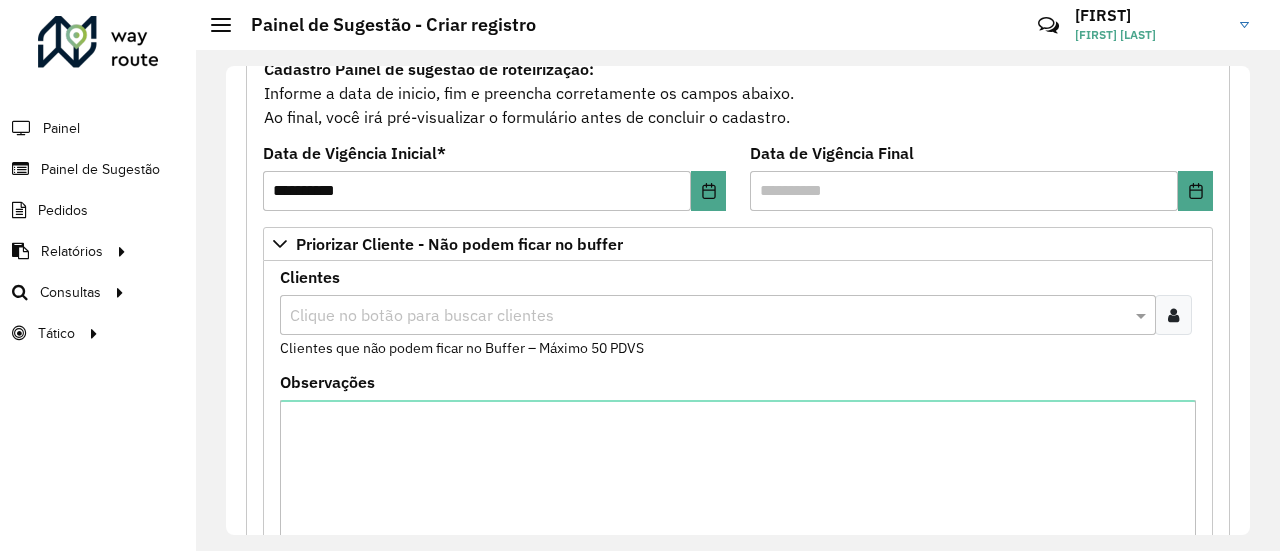 click at bounding box center [708, 316] 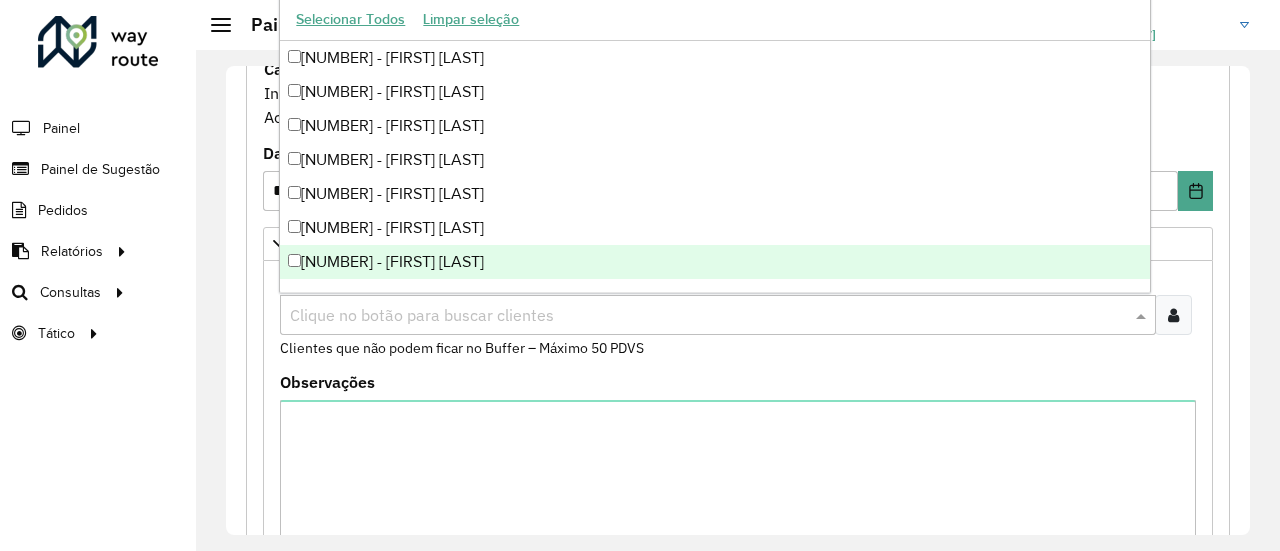 paste on "****" 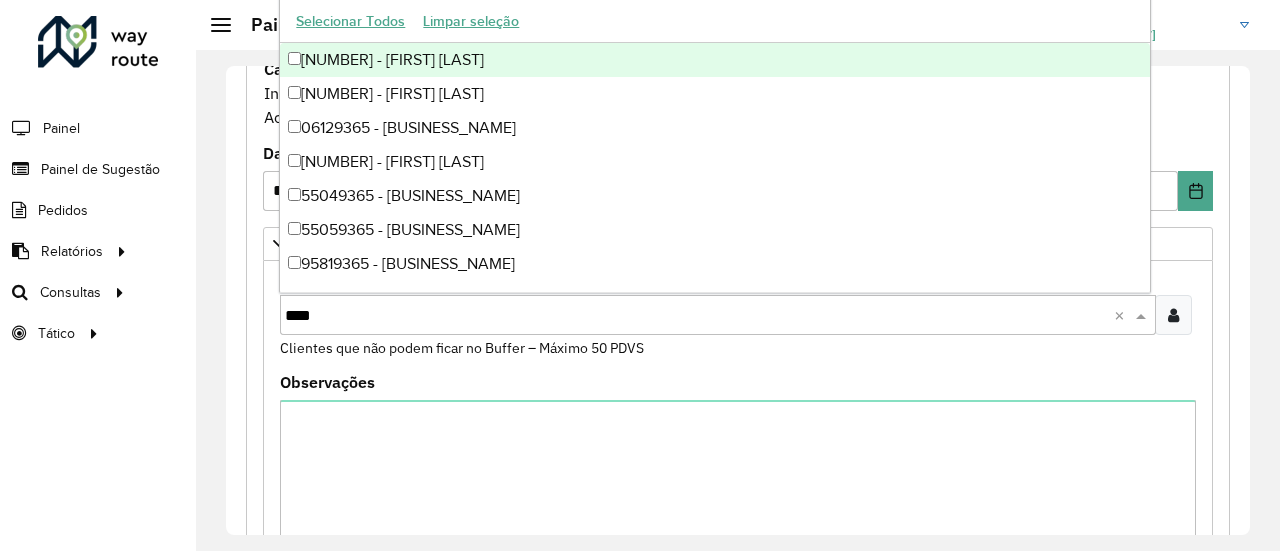 click on "[NUMBER] - [FIRST] [LAST]" at bounding box center [714, 60] 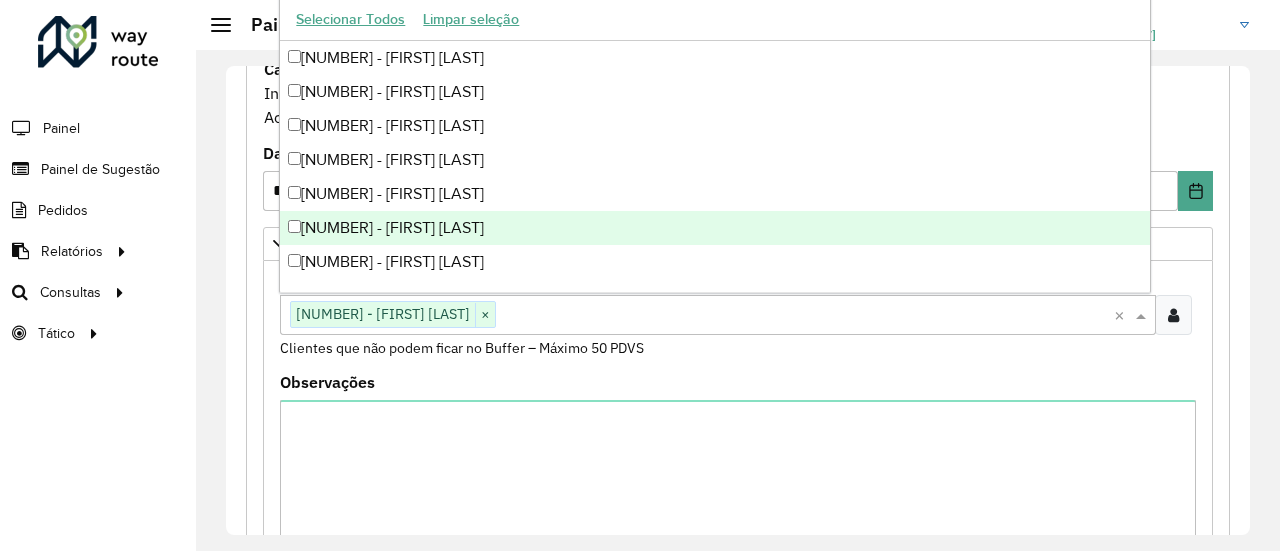 paste on "*****" 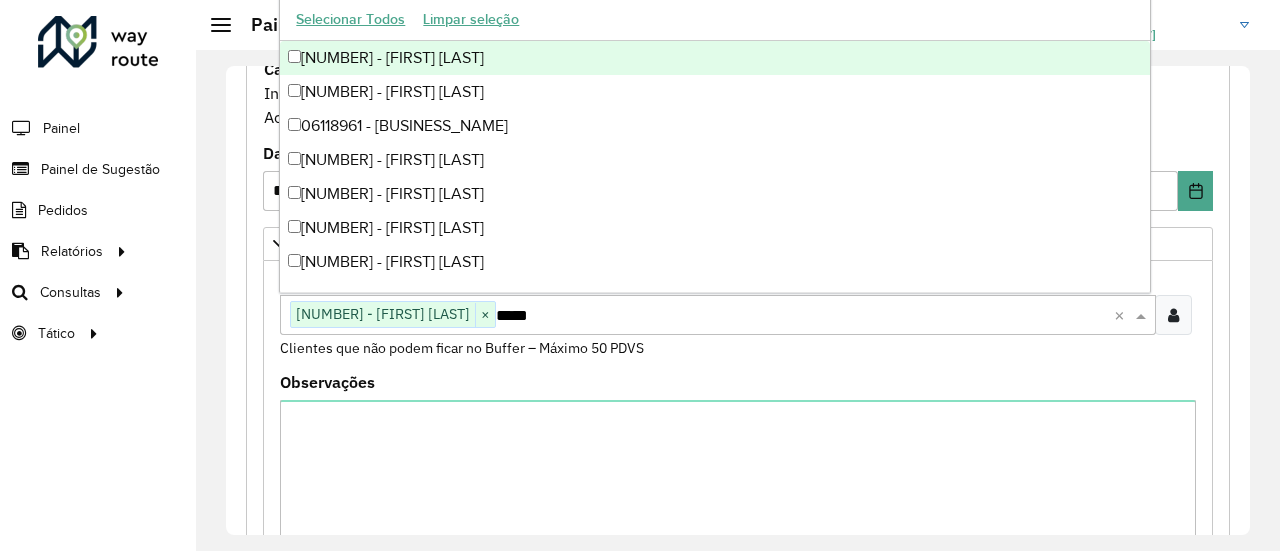 click on "[NUMBER] - [FIRST] [LAST]" at bounding box center (714, 58) 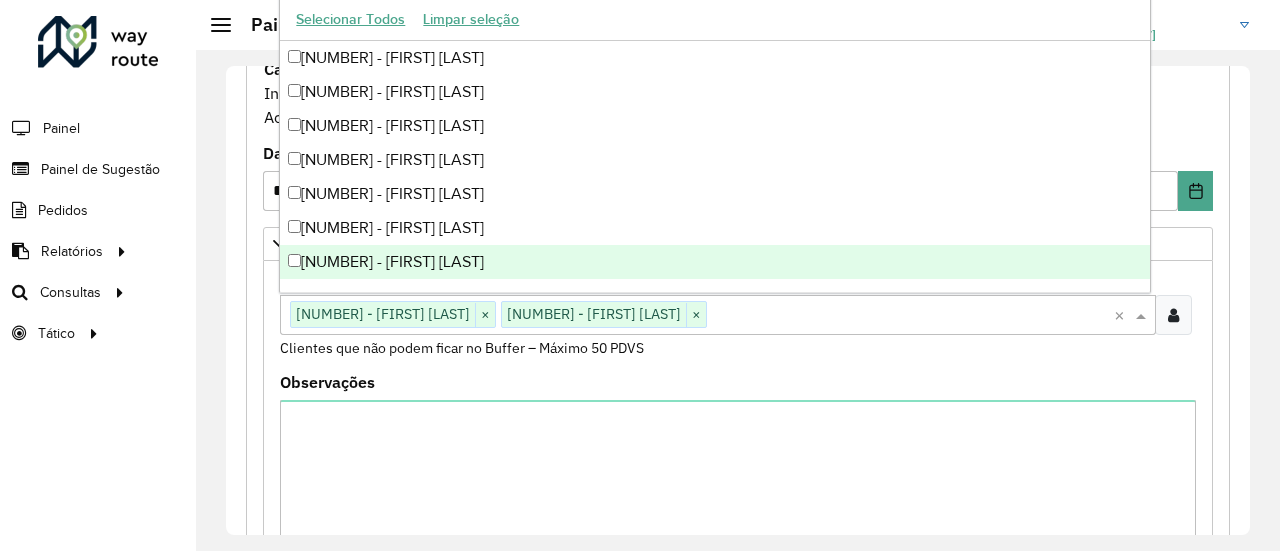 paste on "*****" 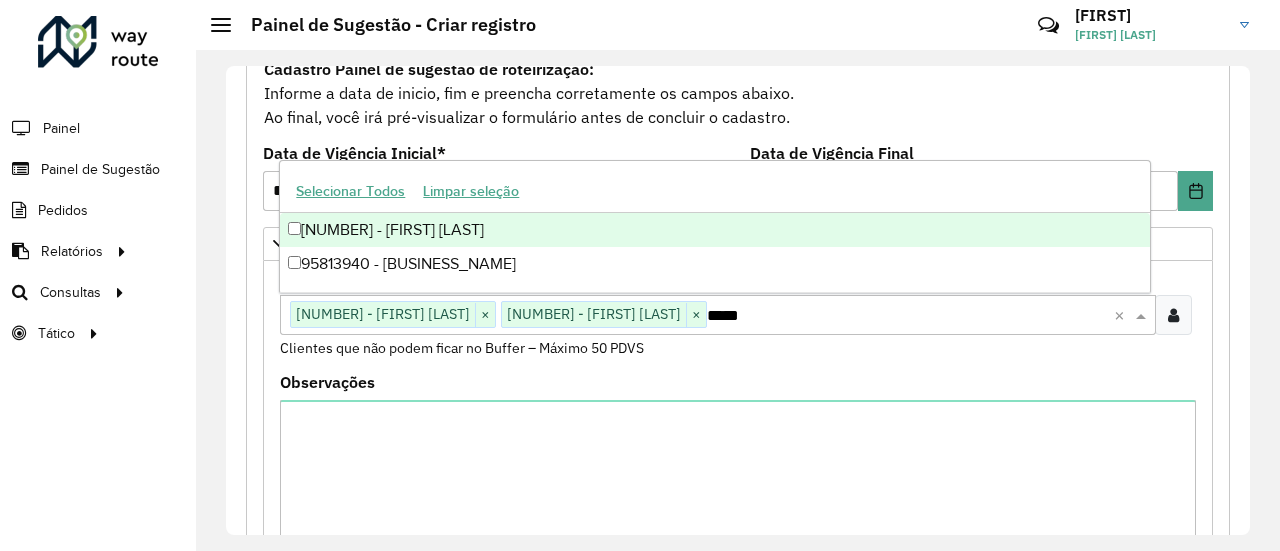 click on "[NUMBER] - [FIRST] [LAST]" at bounding box center (714, 230) 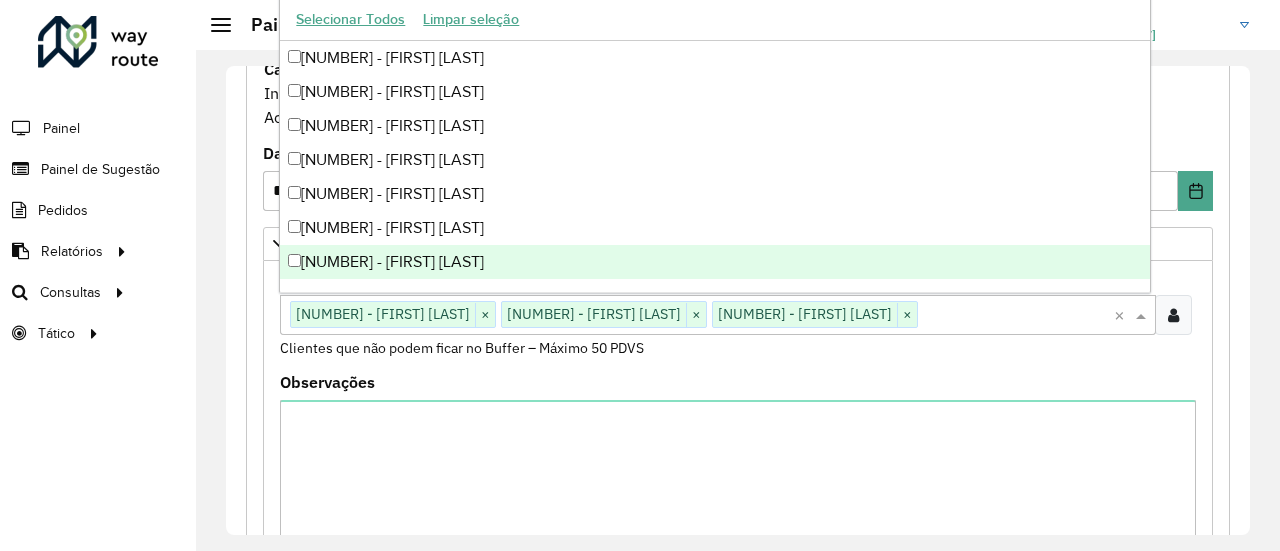 paste on "*****" 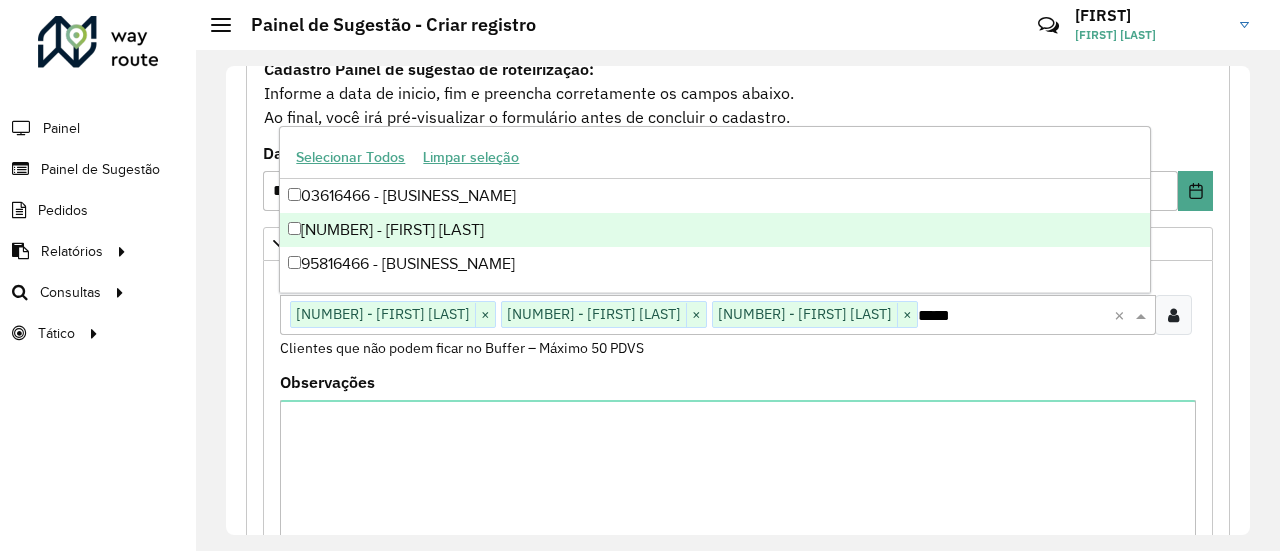 click on "[NUMBER] - [FIRST] [LAST]" at bounding box center [714, 230] 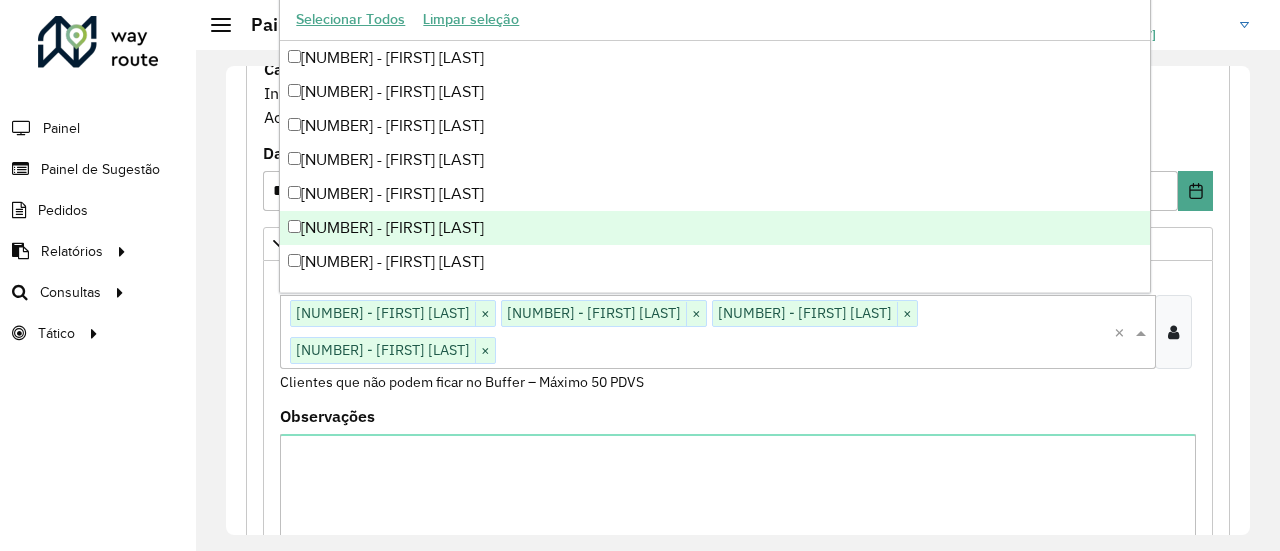 paste on "*****" 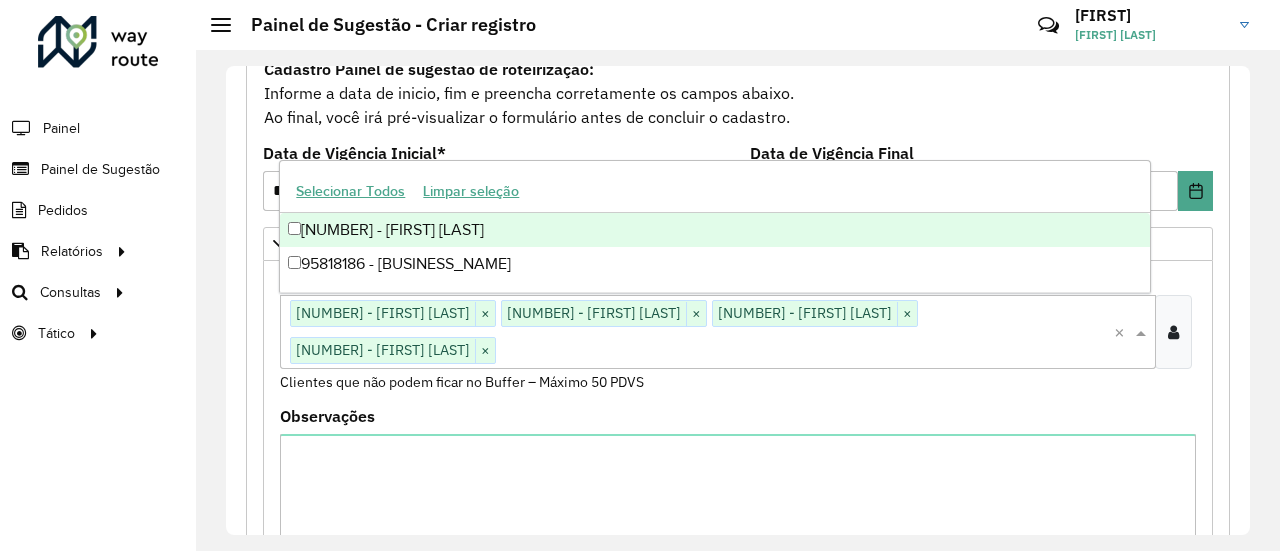 type on "*****" 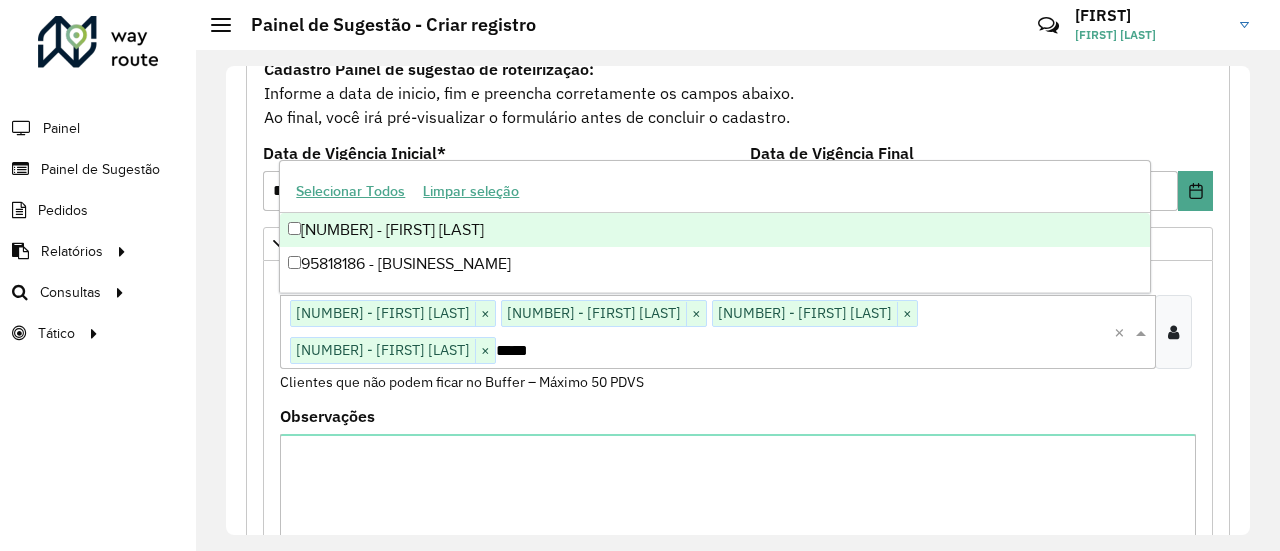 click on "[NUMBER] - [FIRST] [LAST]" at bounding box center (714, 230) 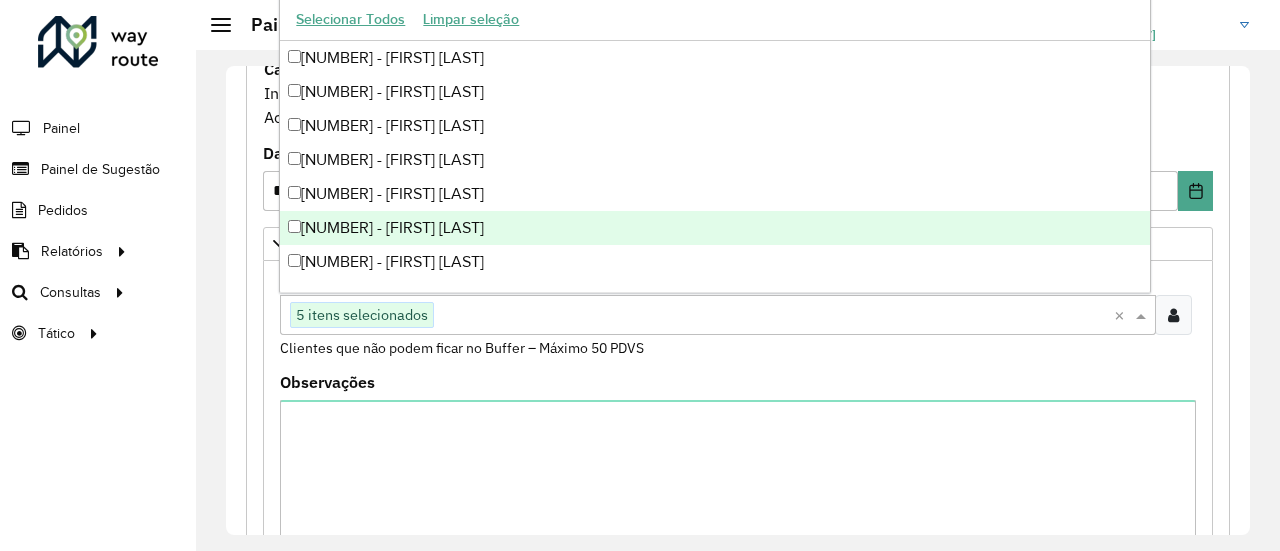 paste on "*****" 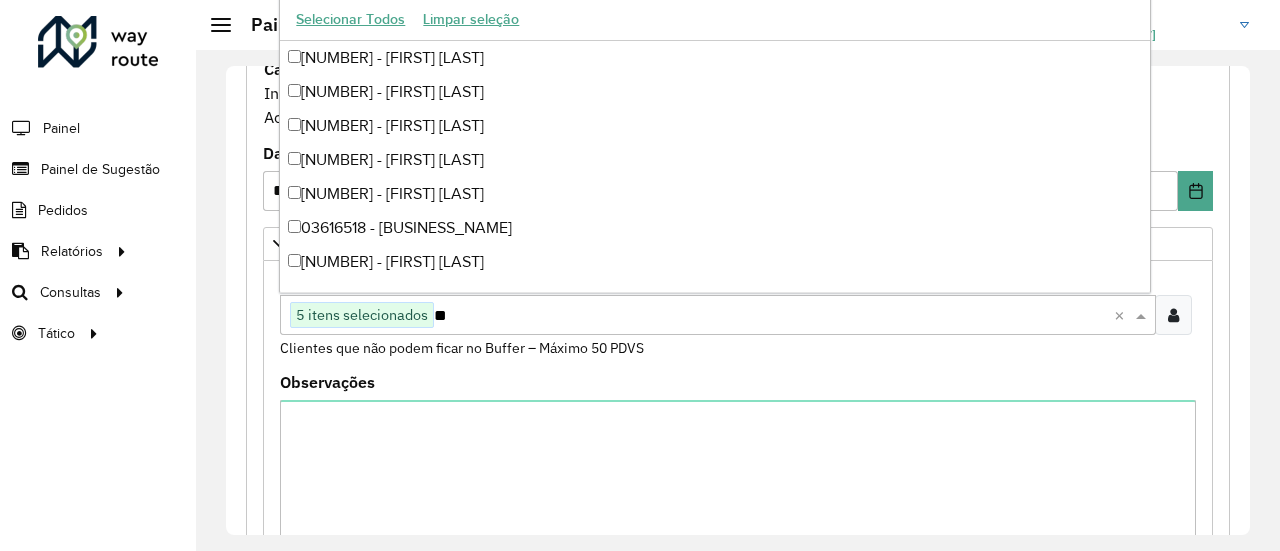type on "*" 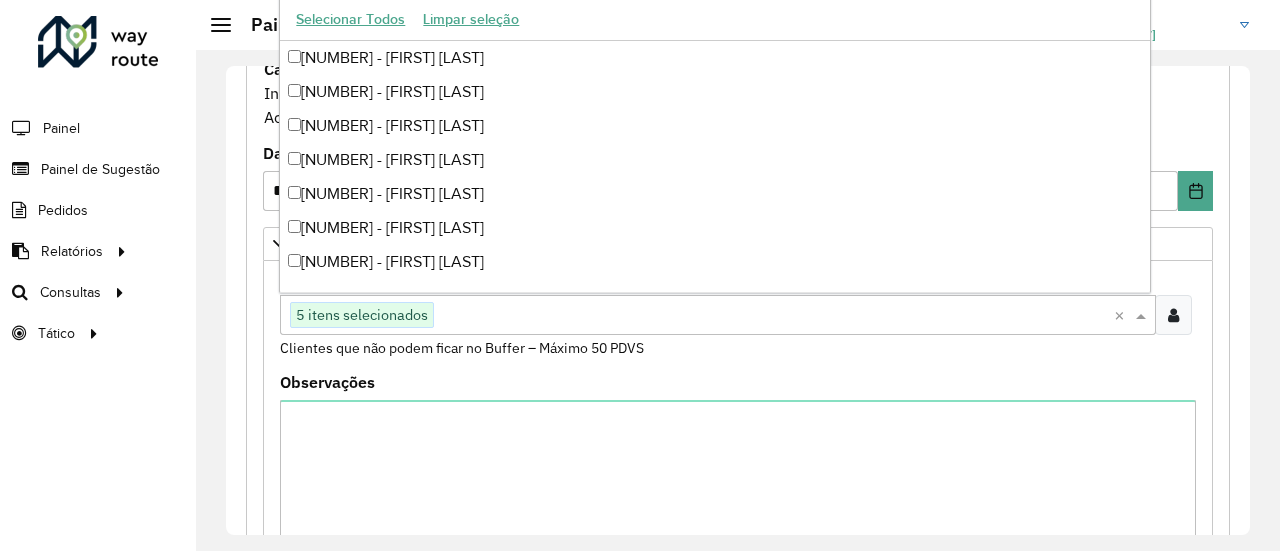 paste on "*****" 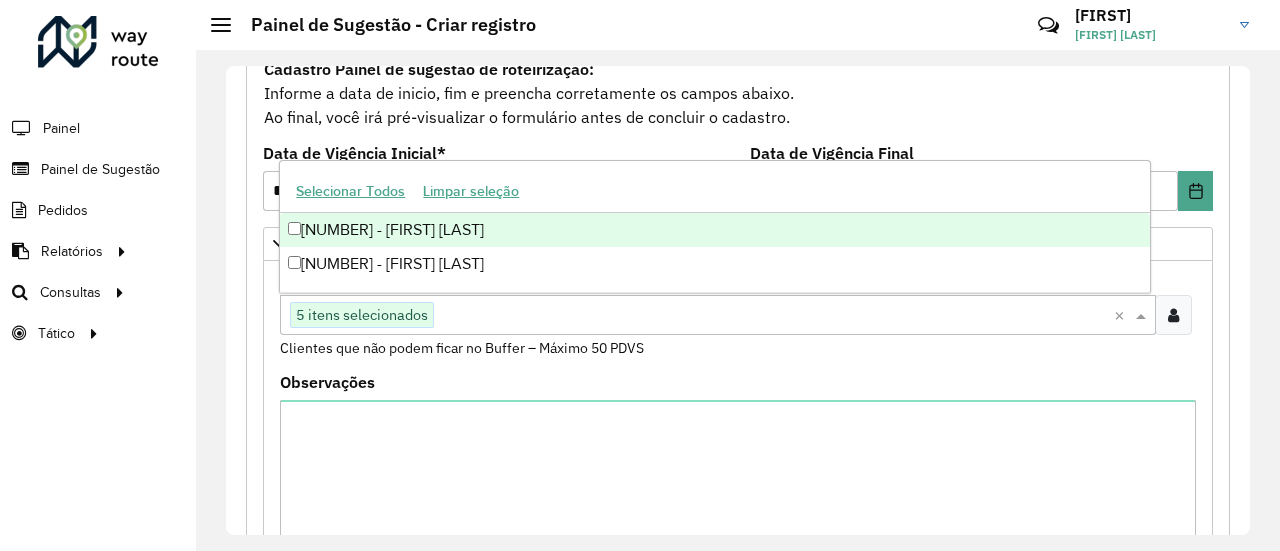 type on "*****" 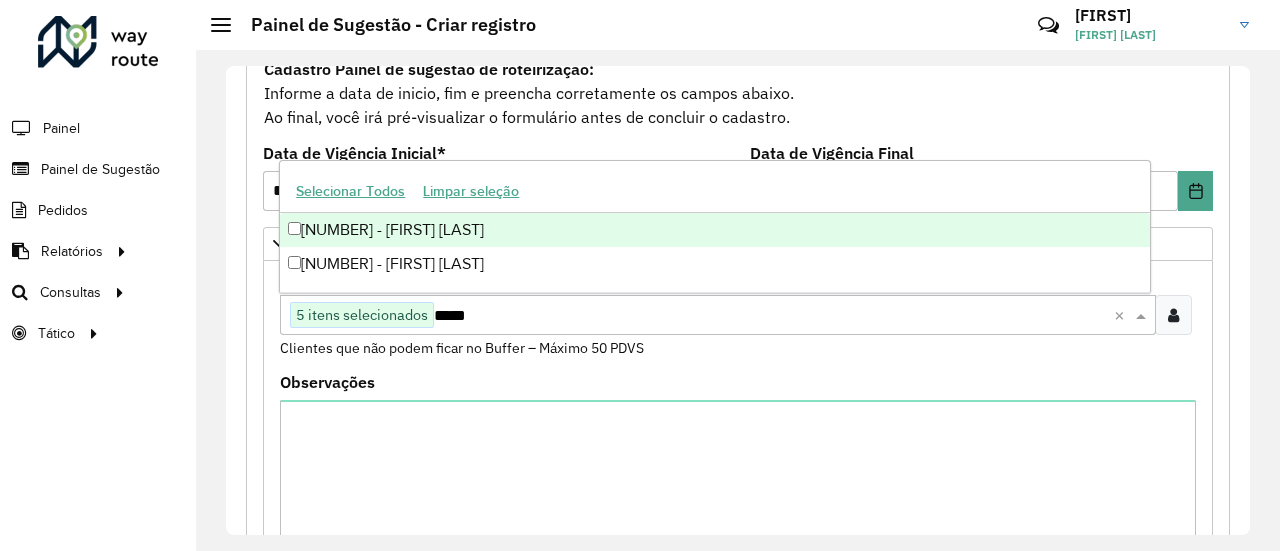 click on "[NUMBER] - [FIRST] [LAST]" at bounding box center (714, 230) 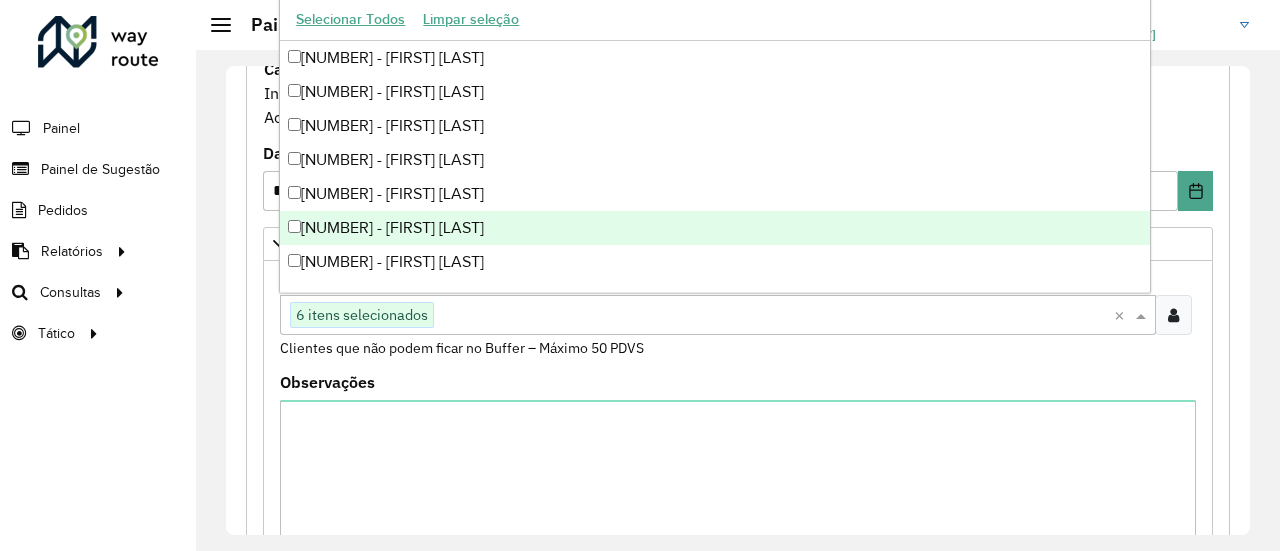 paste on "*****" 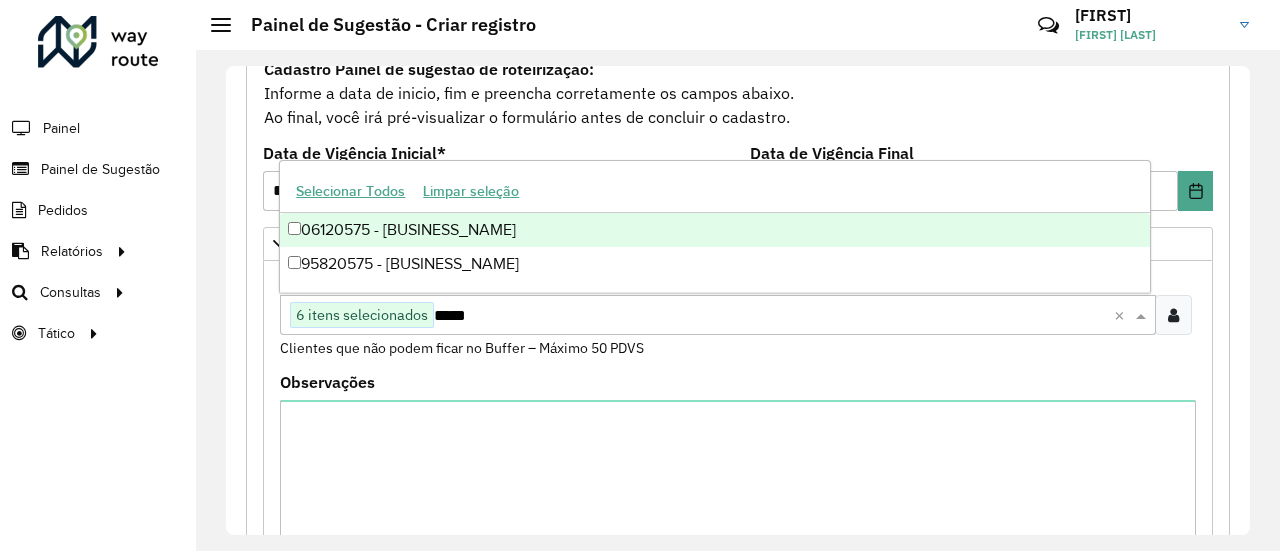 click on "06120575 - [BUSINESS_NAME]" at bounding box center [714, 230] 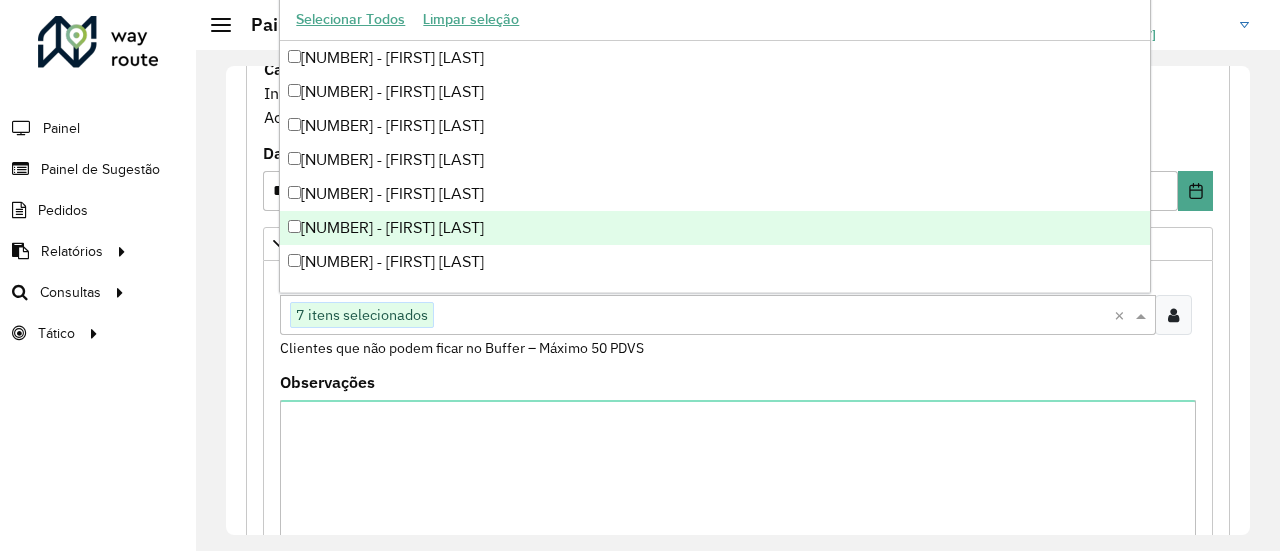 paste on "*****" 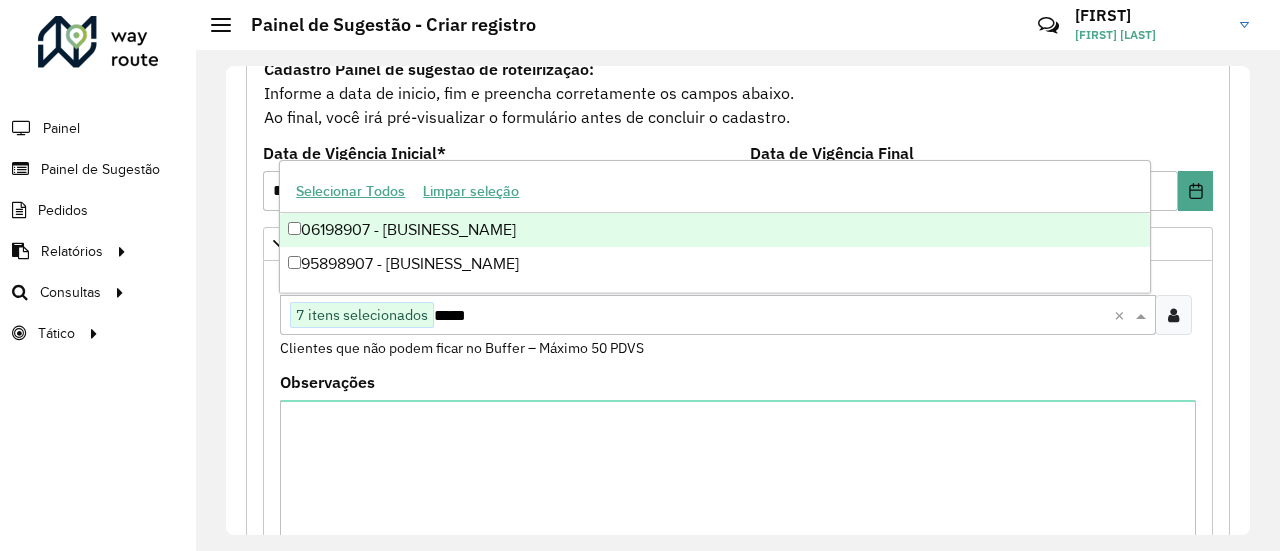 click on "06198907 - [BUSINESS_NAME]" at bounding box center (714, 230) 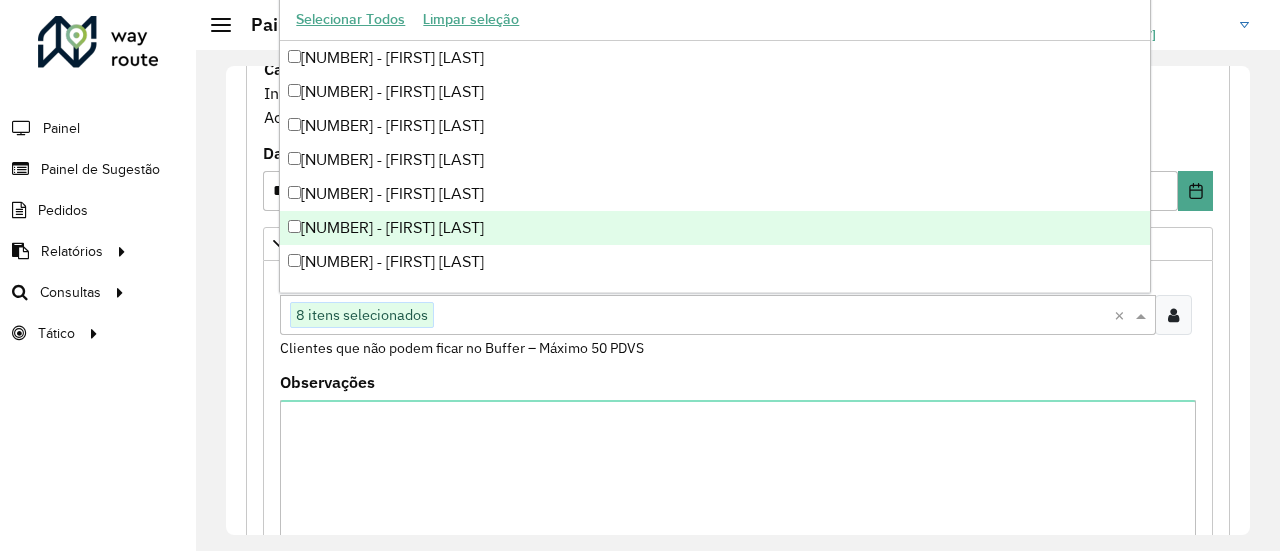 paste on "*****" 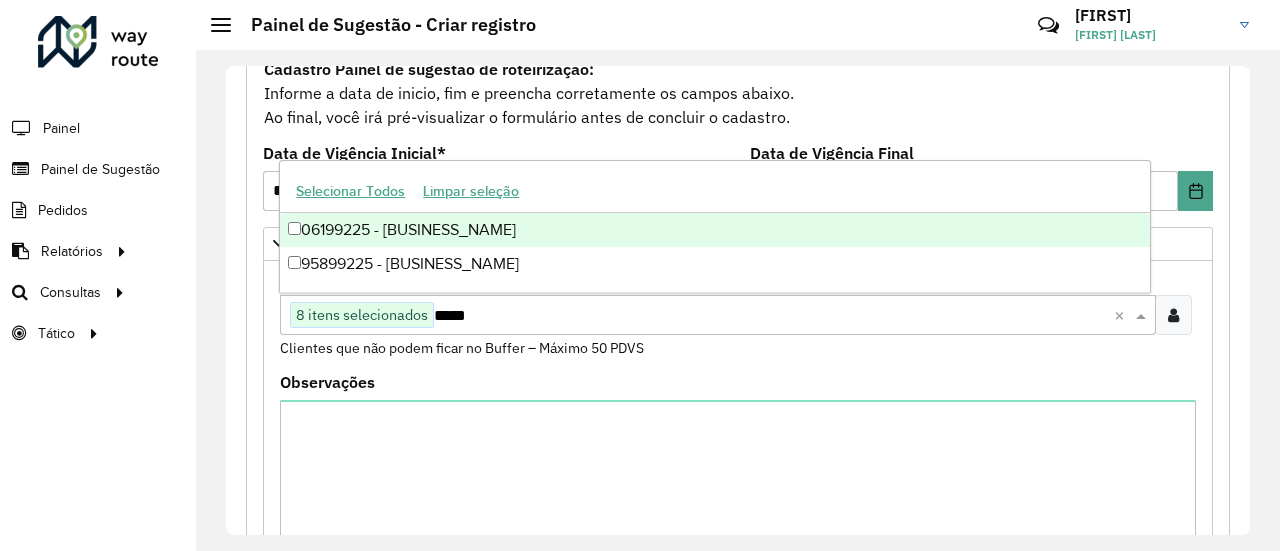 click on "06199225 - [BUSINESS_NAME]" at bounding box center (714, 230) 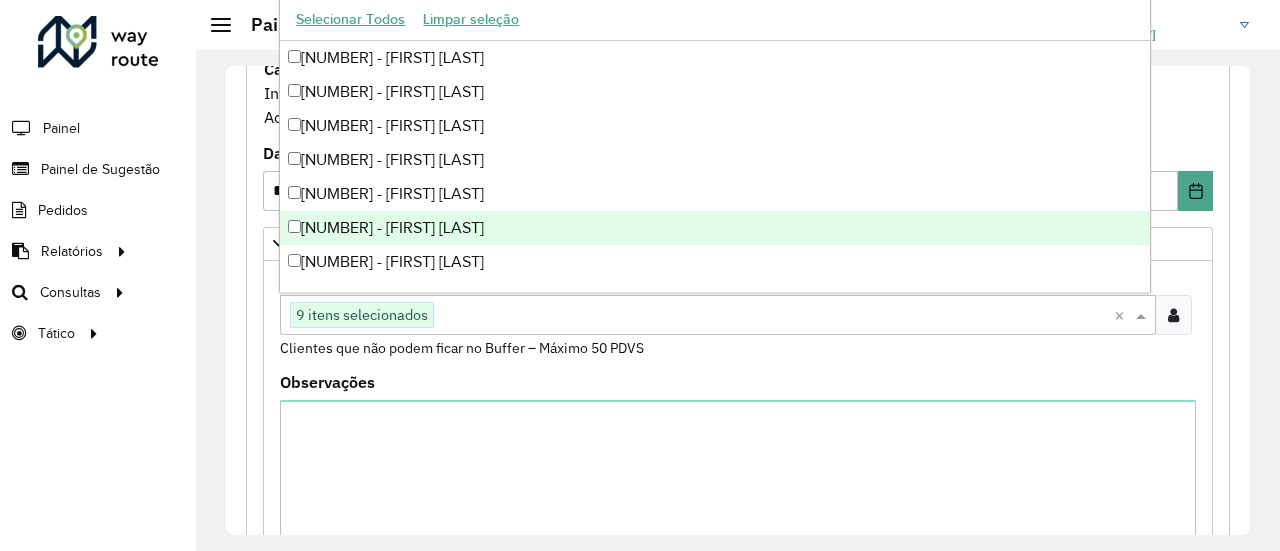 paste on "*****" 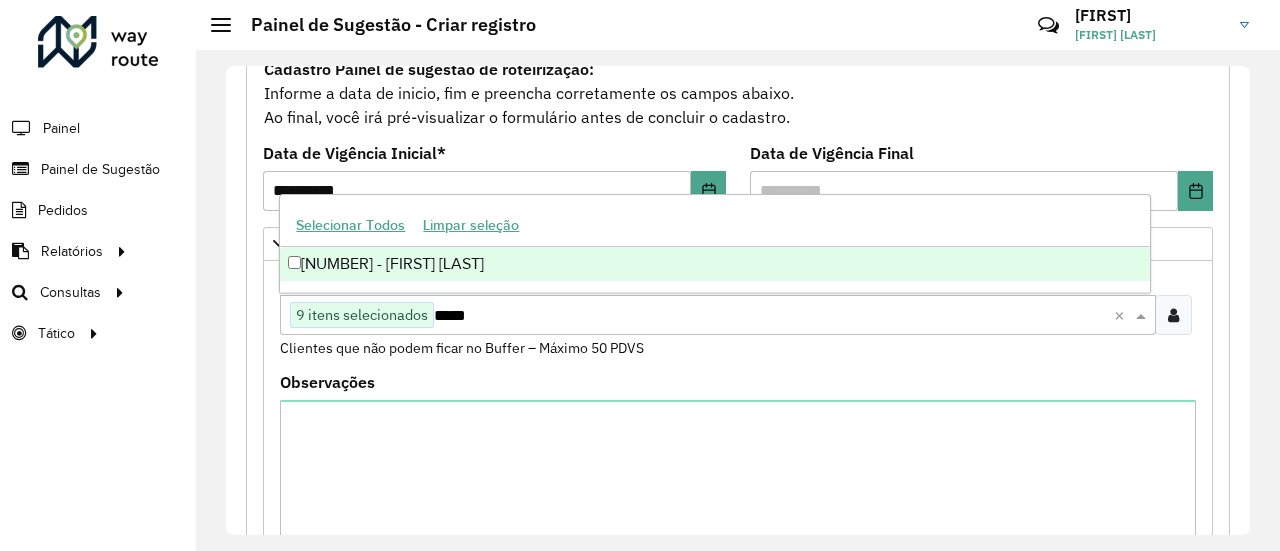 click on "[NUMBER] - [FIRST] [LAST]" at bounding box center [714, 264] 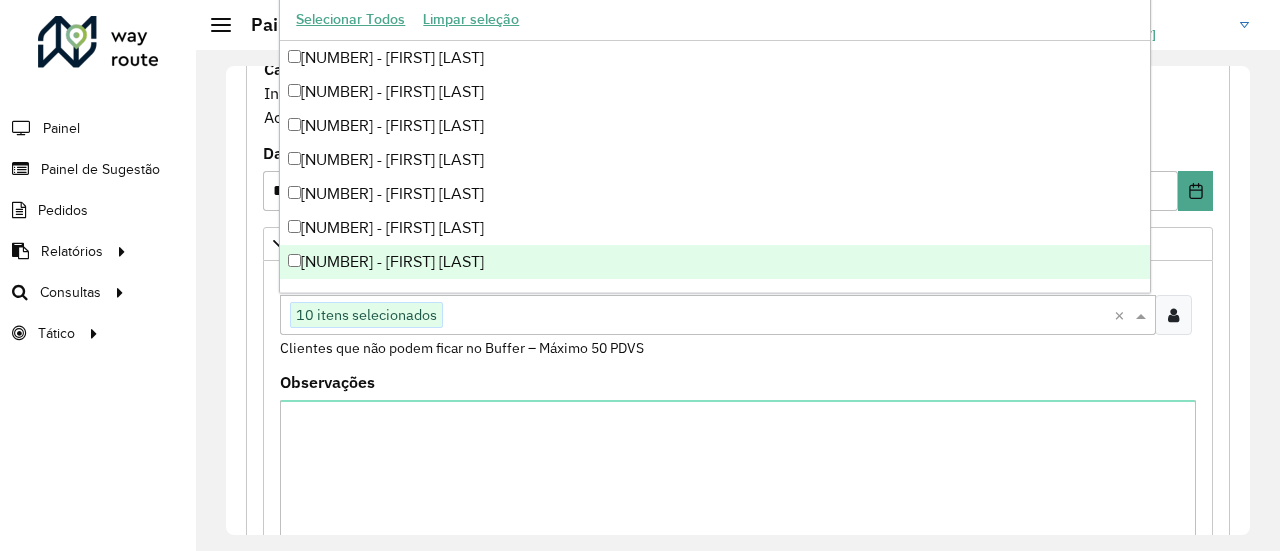 paste on "*****" 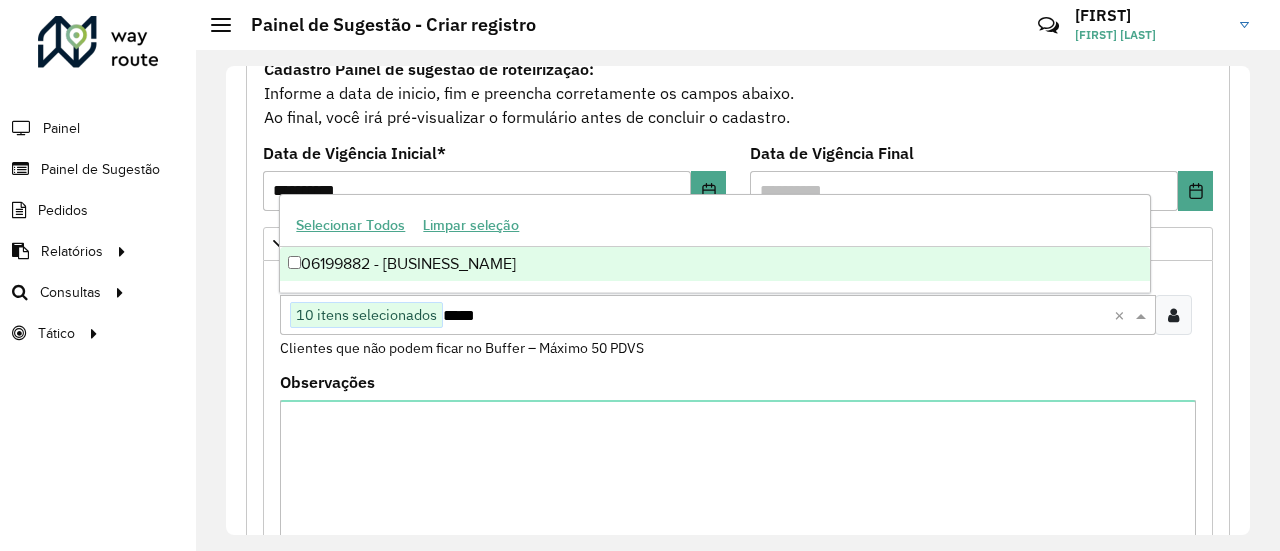 click on "06199882 - [BUSINESS_NAME]" at bounding box center [714, 264] 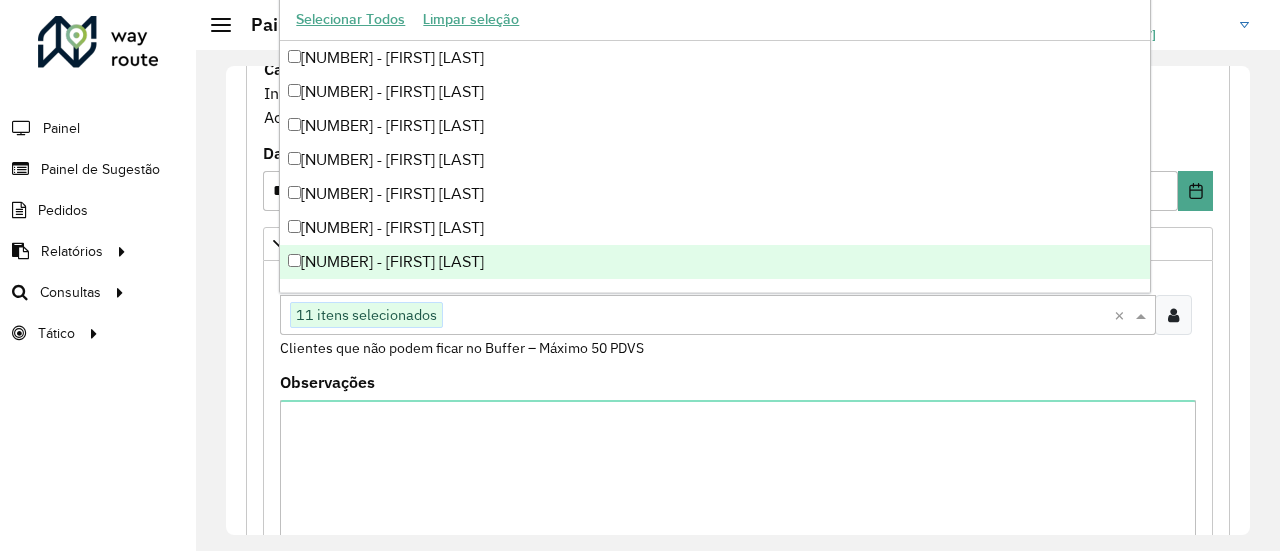 paste on "*****" 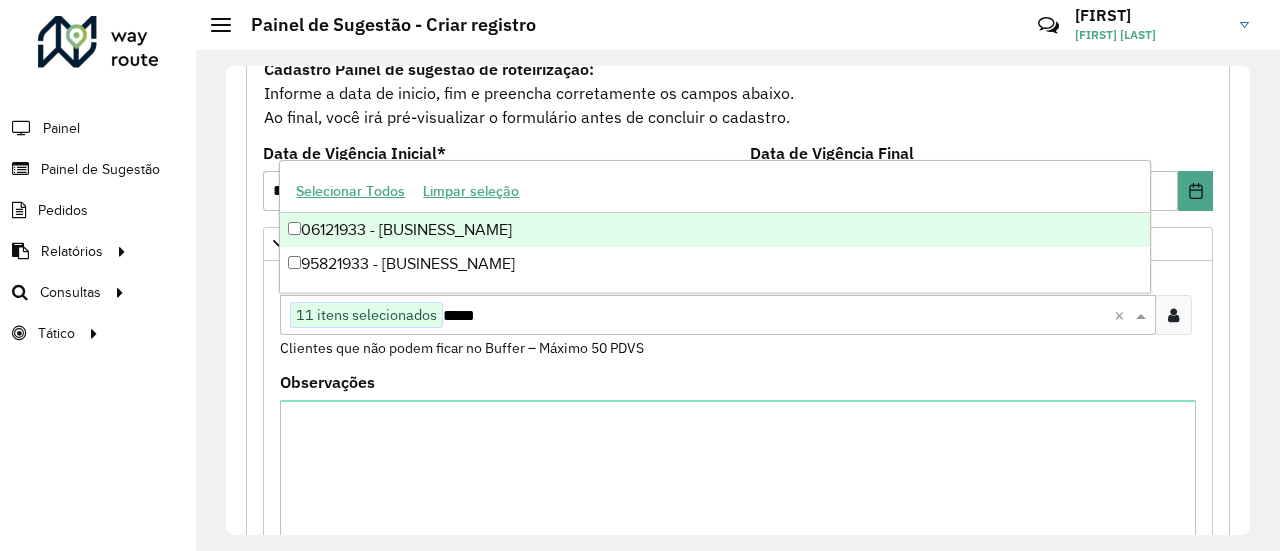 click on "06121933 - [BUSINESS_NAME]" at bounding box center [714, 230] 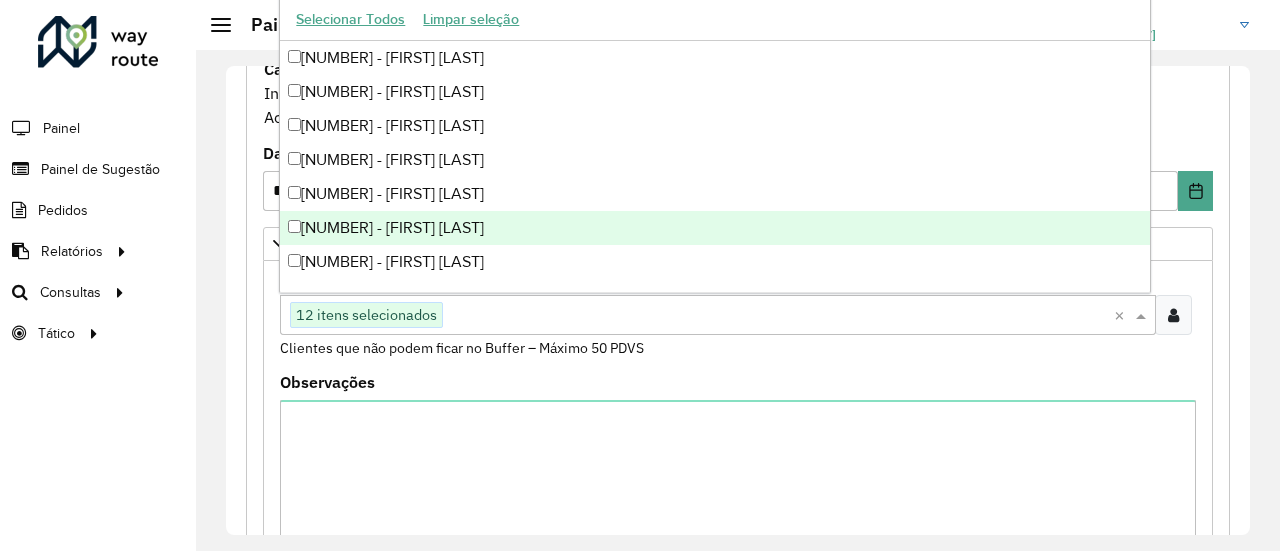 paste on "*****" 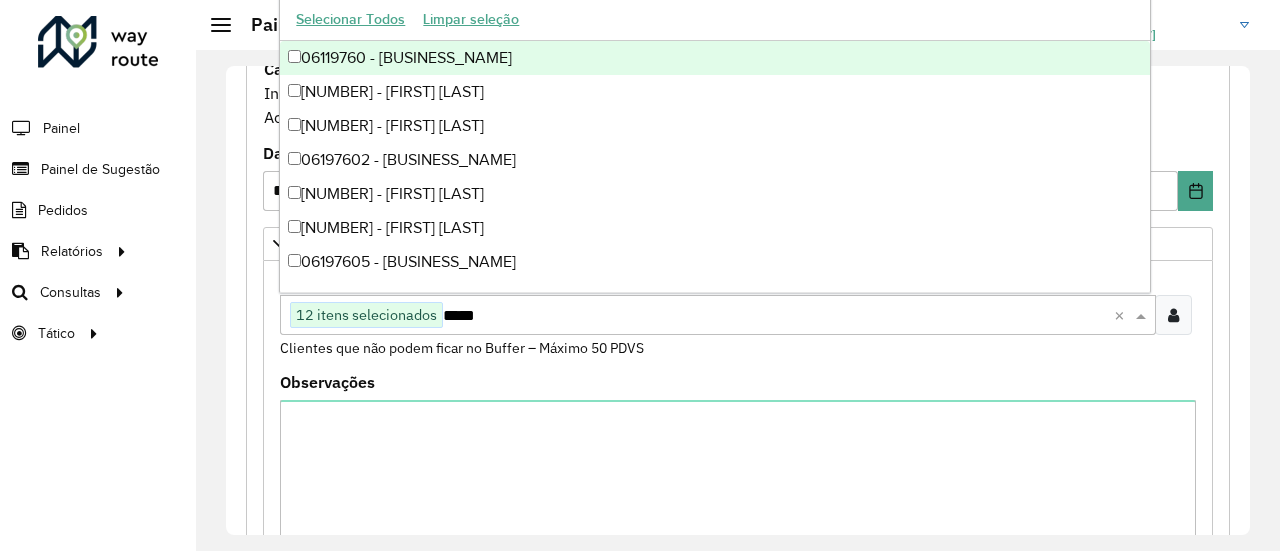click on "06119760 - [BUSINESS_NAME]" at bounding box center [714, 58] 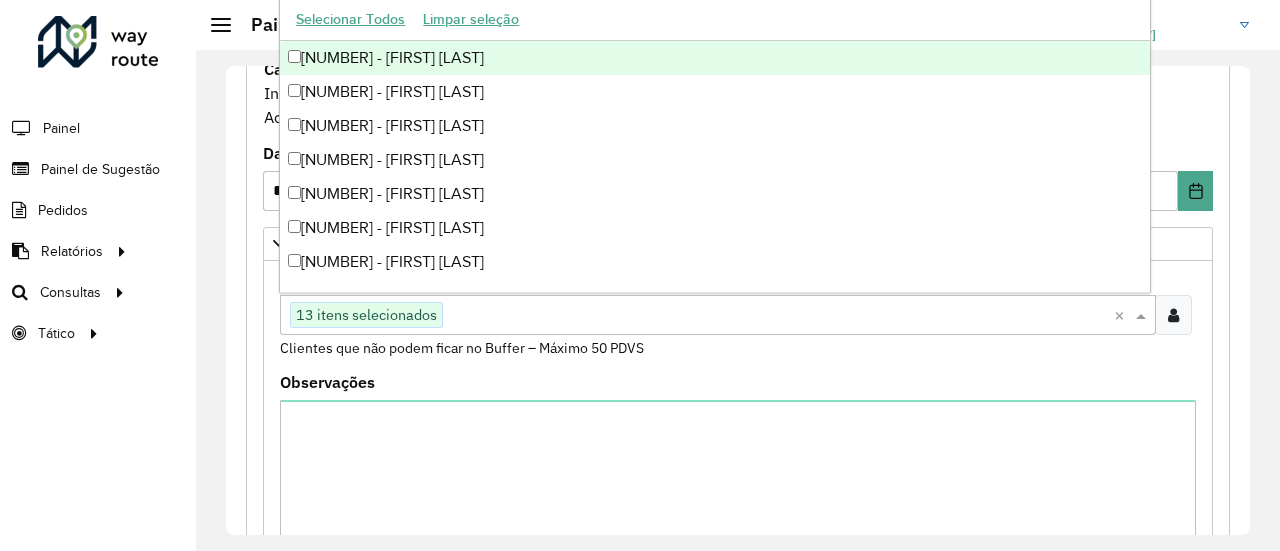 paste on "*****" 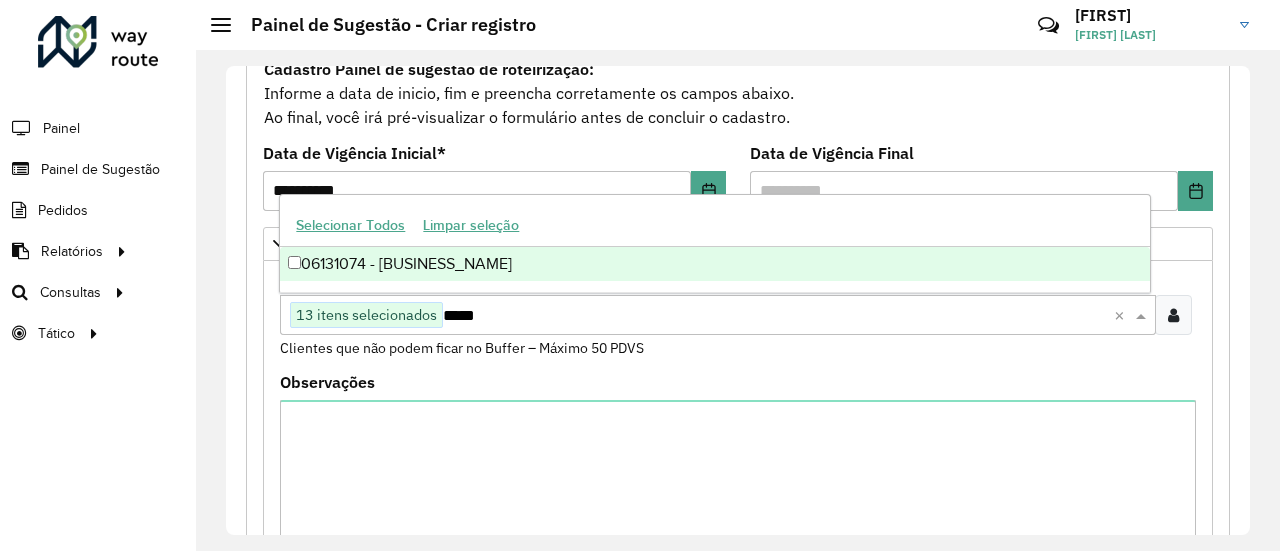 click on "06131074 - [BUSINESS_NAME]" at bounding box center (714, 264) 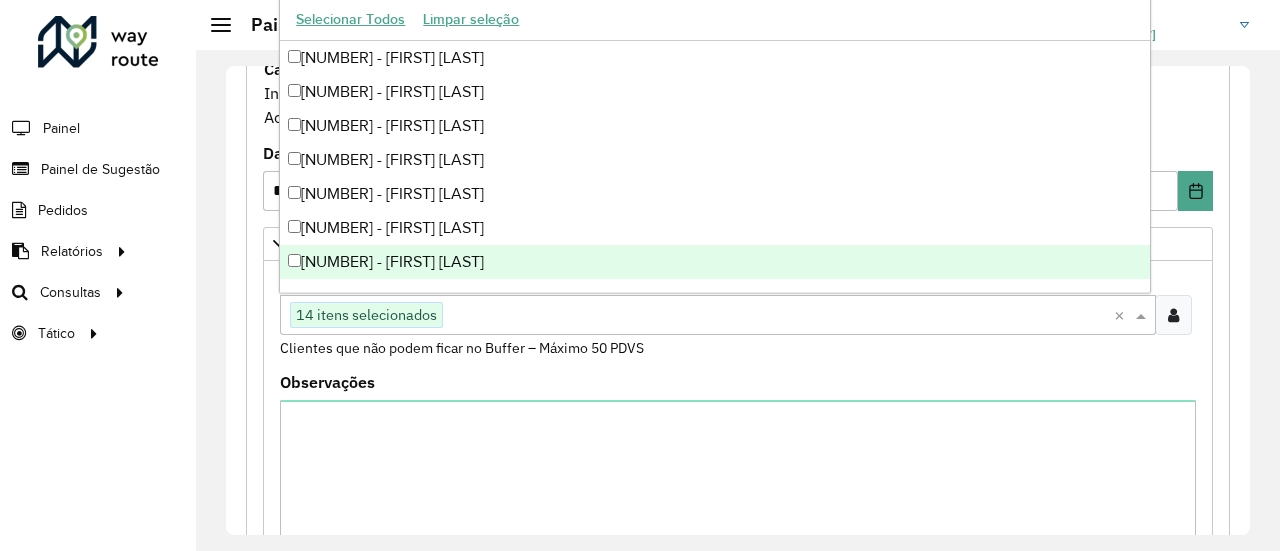 paste on "****" 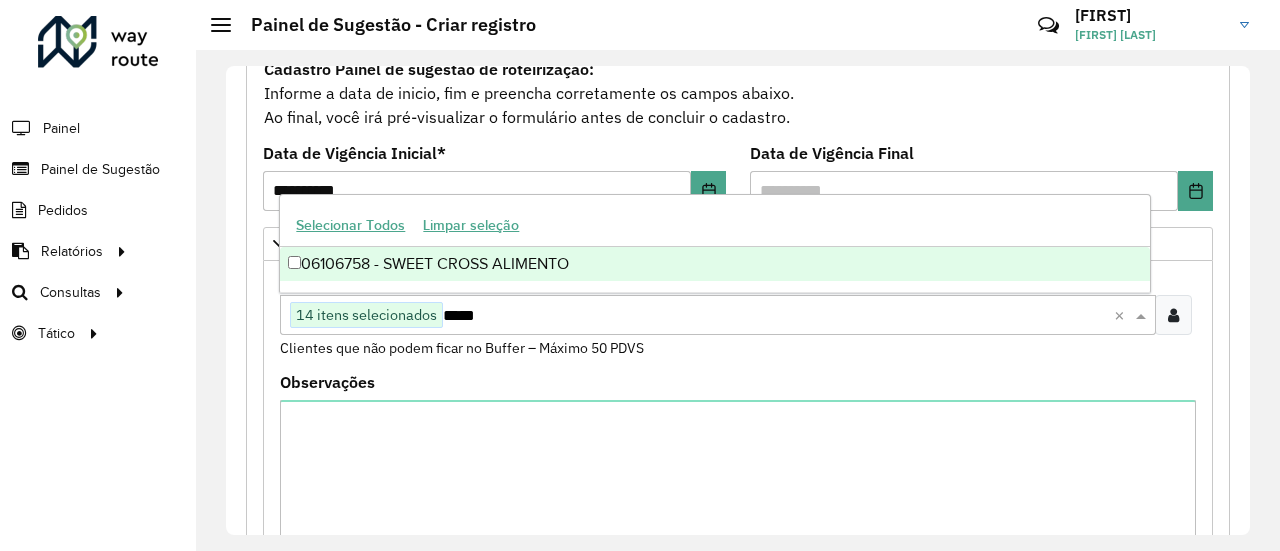 type on "****" 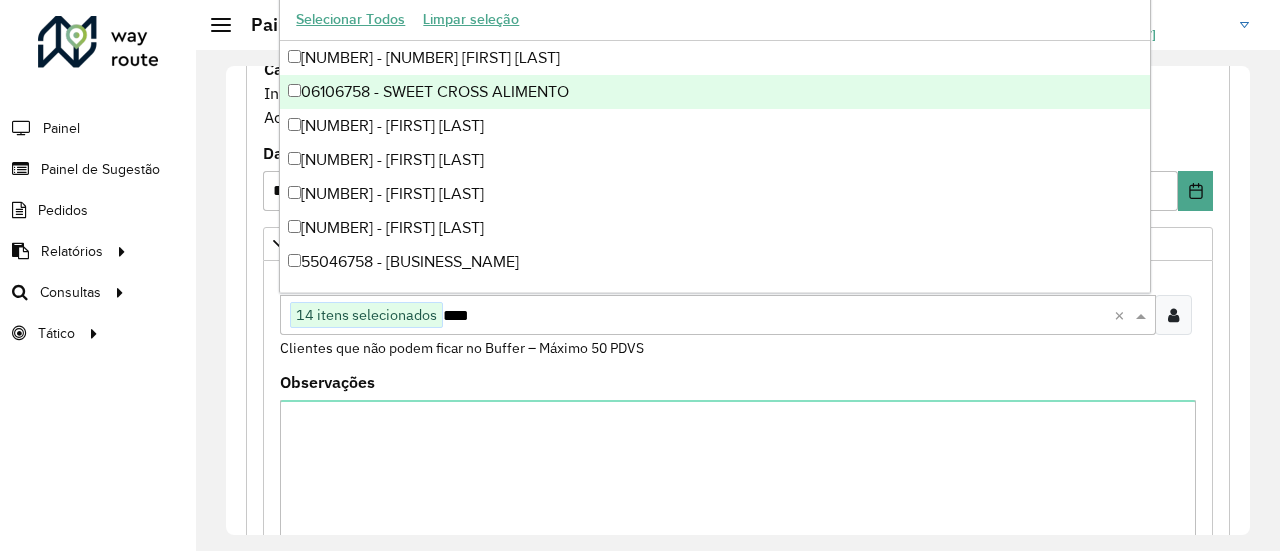 click on "06106758 - SWEET CROSS ALIMENTO" at bounding box center (714, 92) 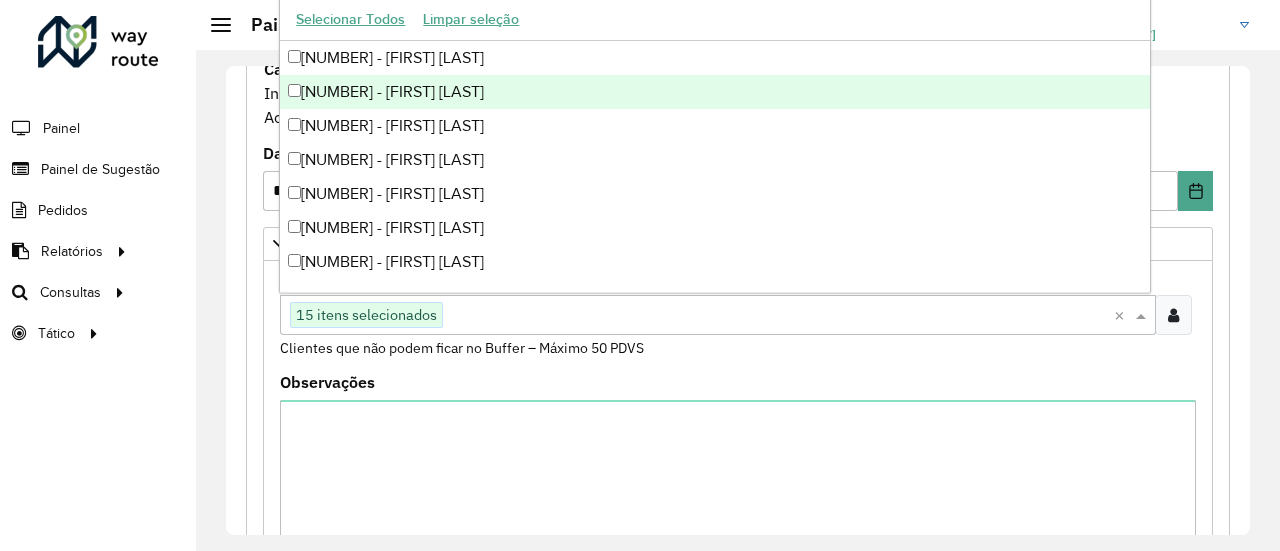 paste on "****" 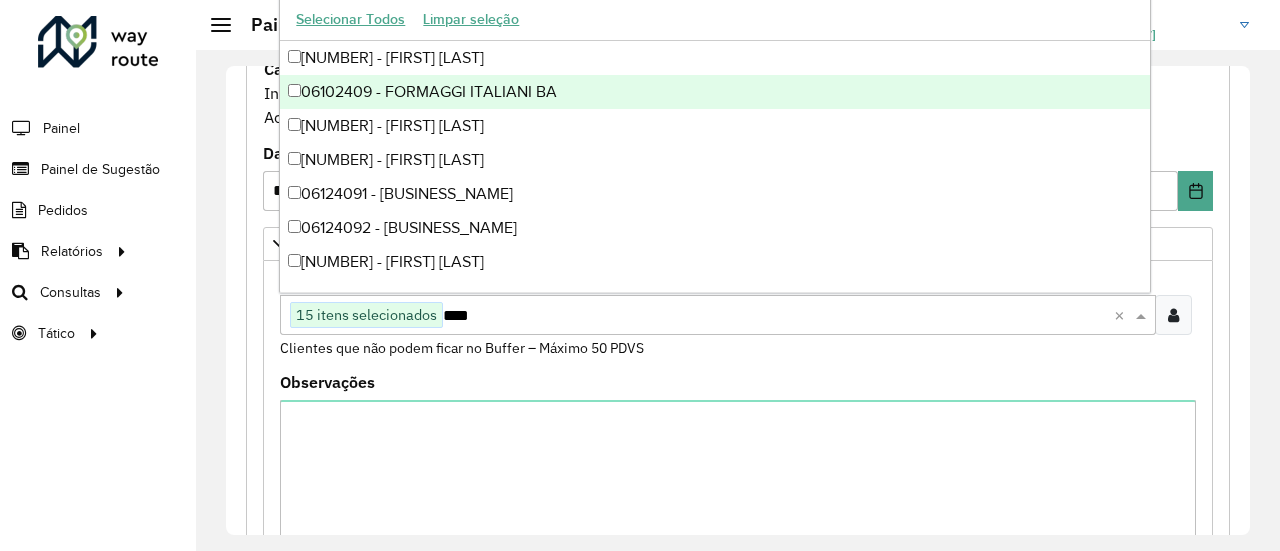 click on "06102409 - FORMAGGI ITALIANI BA" at bounding box center [714, 92] 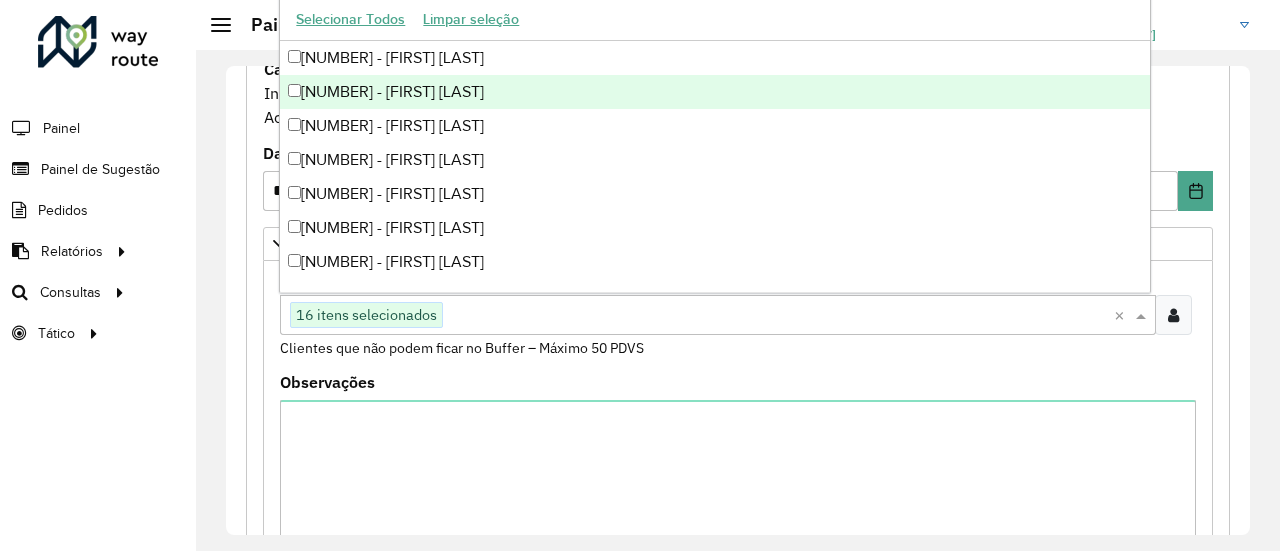 paste on "****" 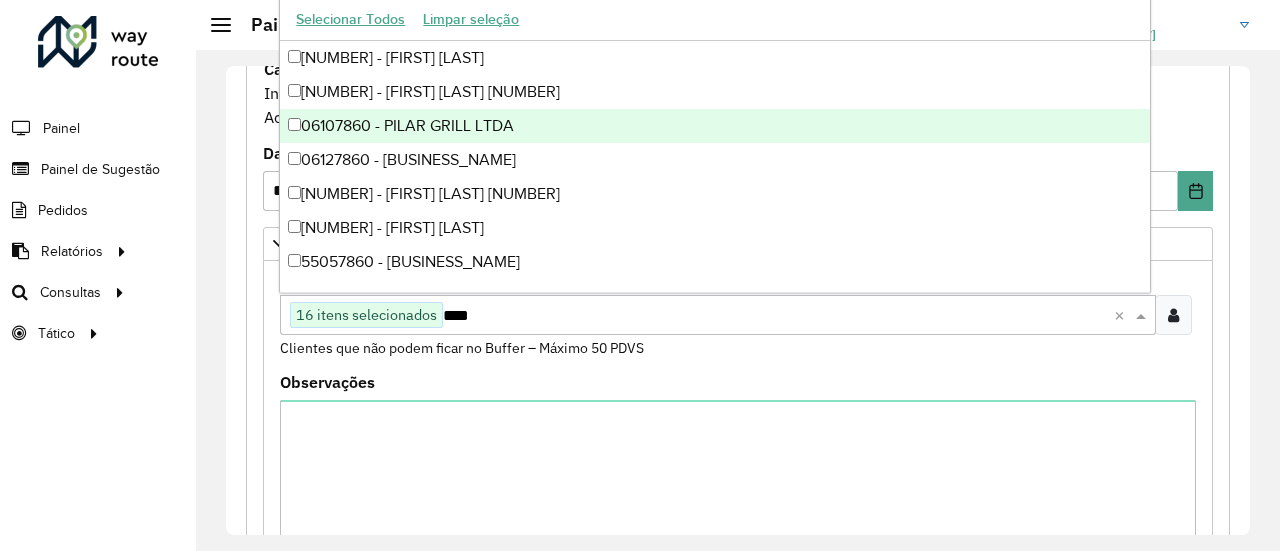 click on "06107860 - PILAR GRILL LTDA" at bounding box center (714, 126) 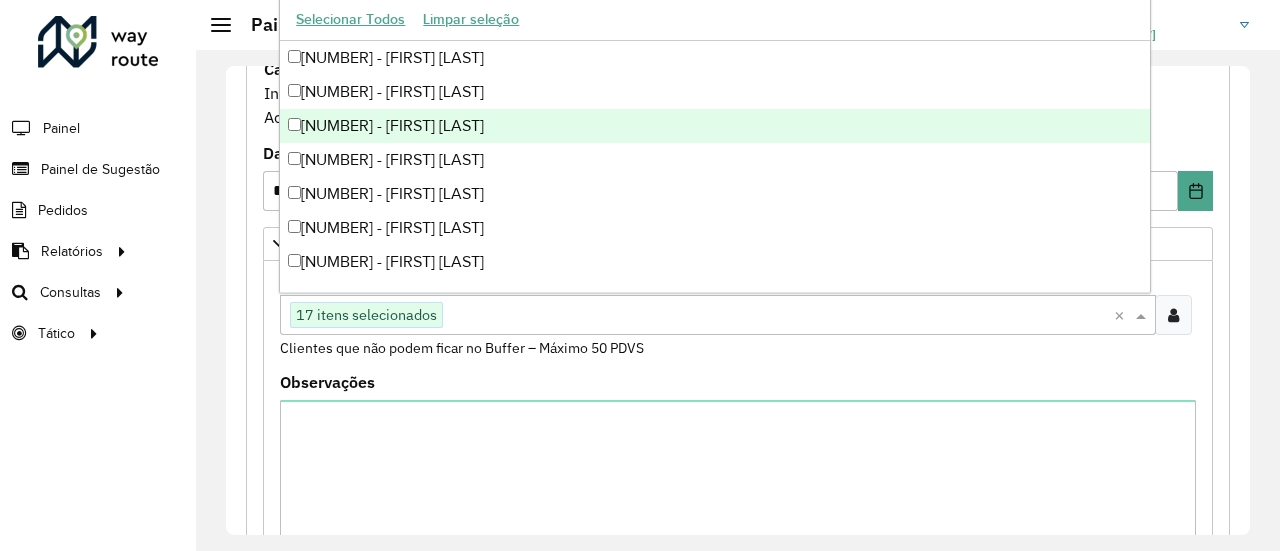 paste on "*****" 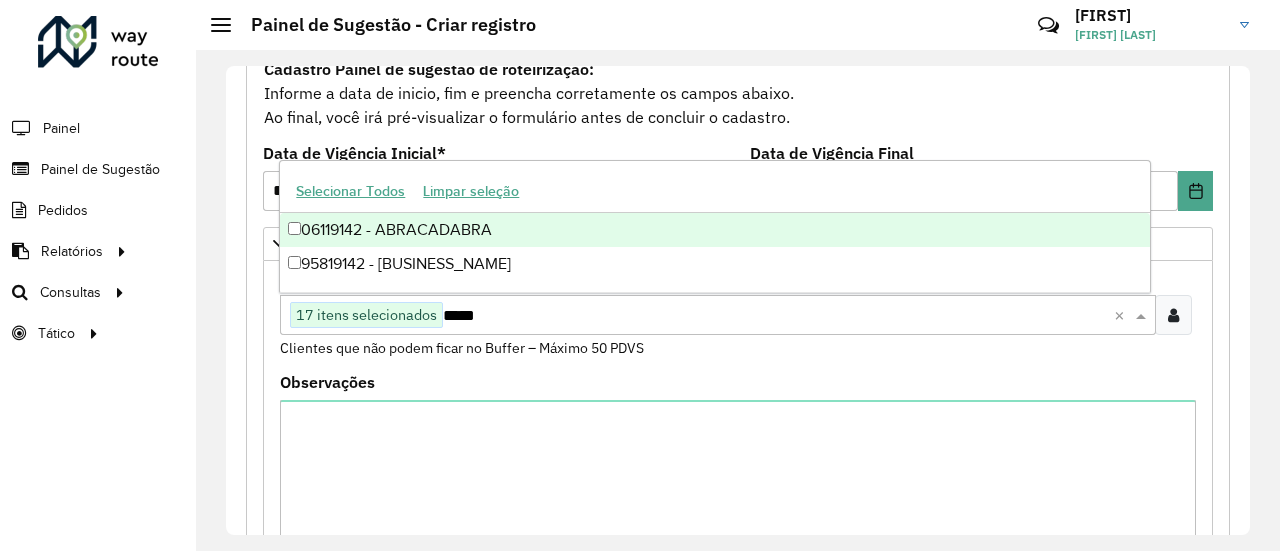 click on "06119142 - ABRACADABRA" at bounding box center (714, 230) 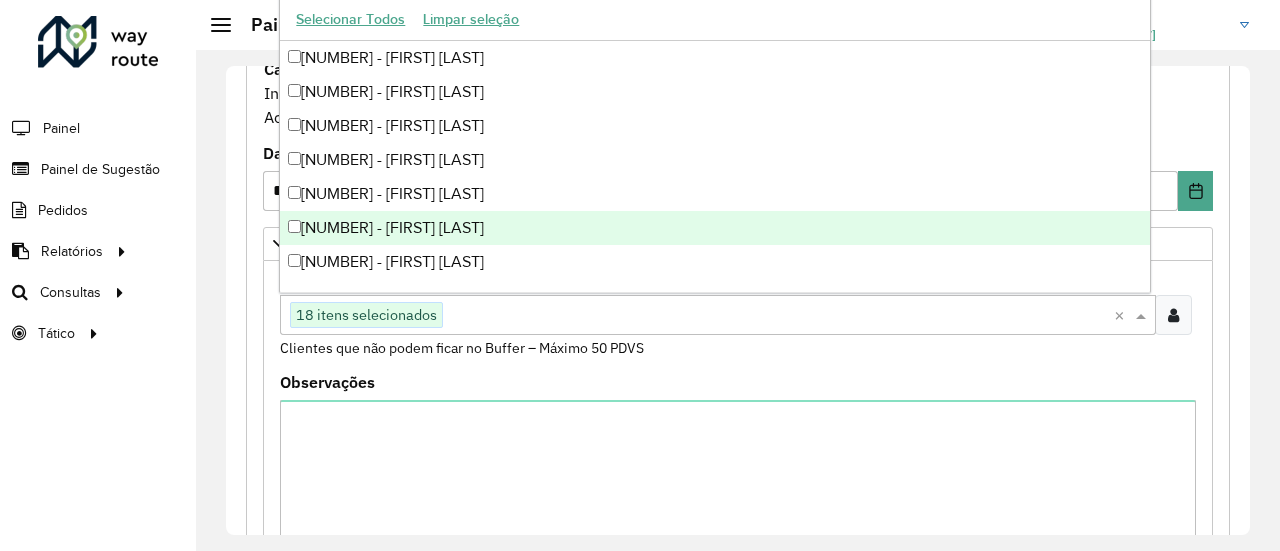 paste on "*****" 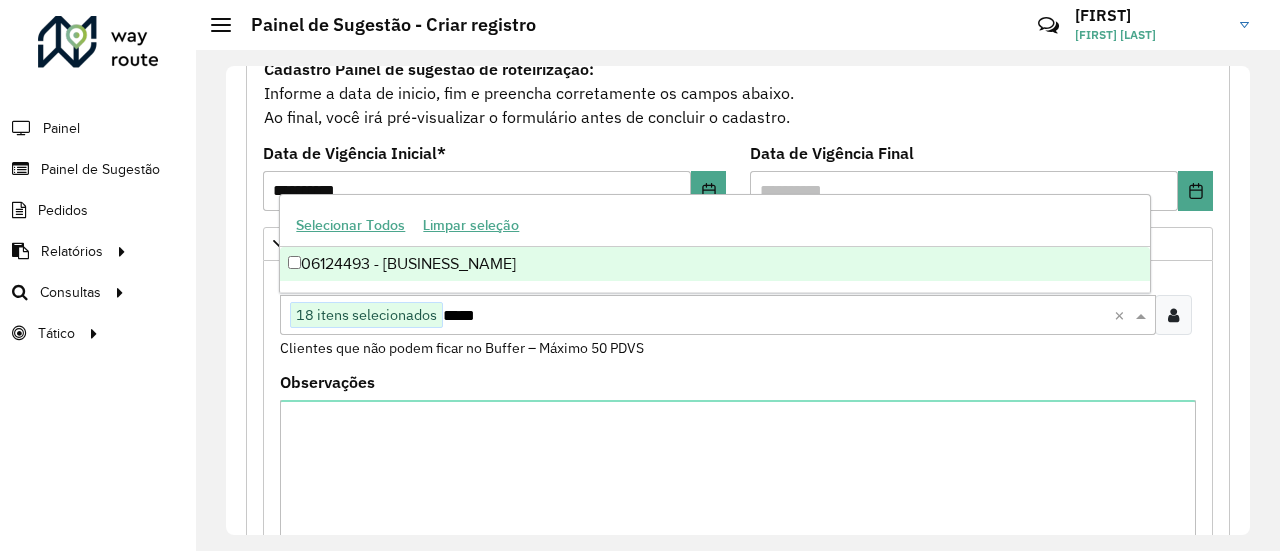 click on "06124493 - [BUSINESS_NAME]" at bounding box center (714, 264) 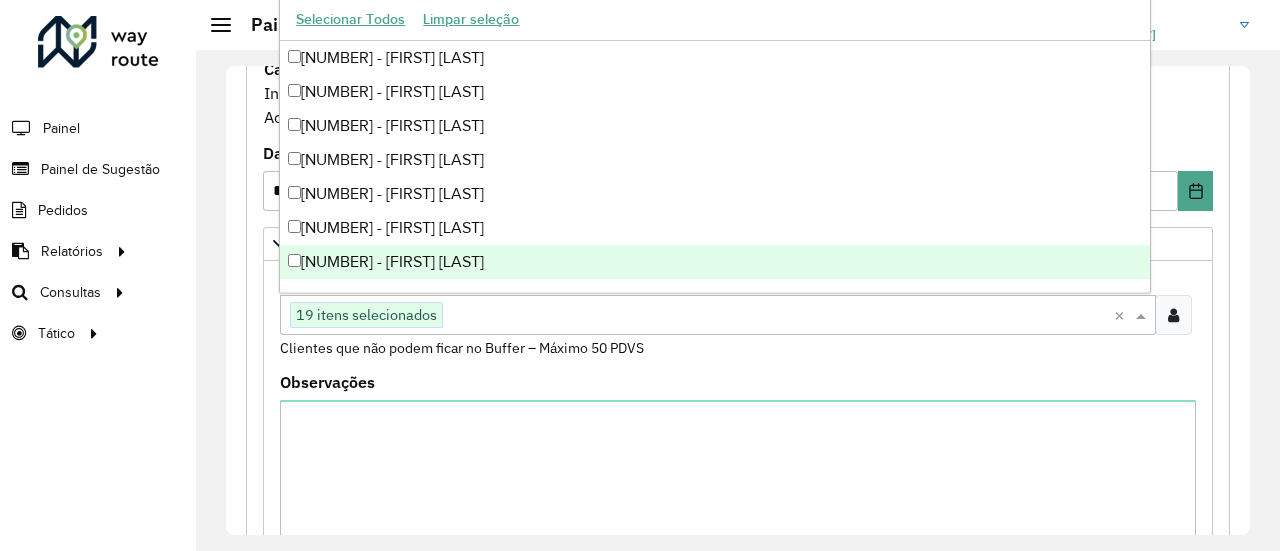 paste on "*****" 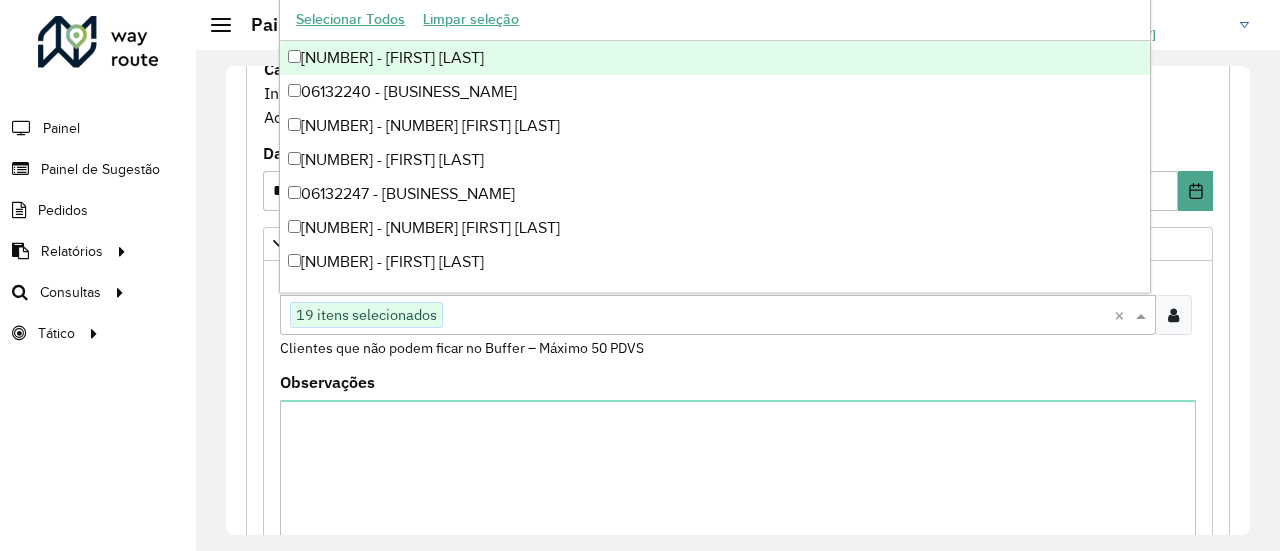 type on "*****" 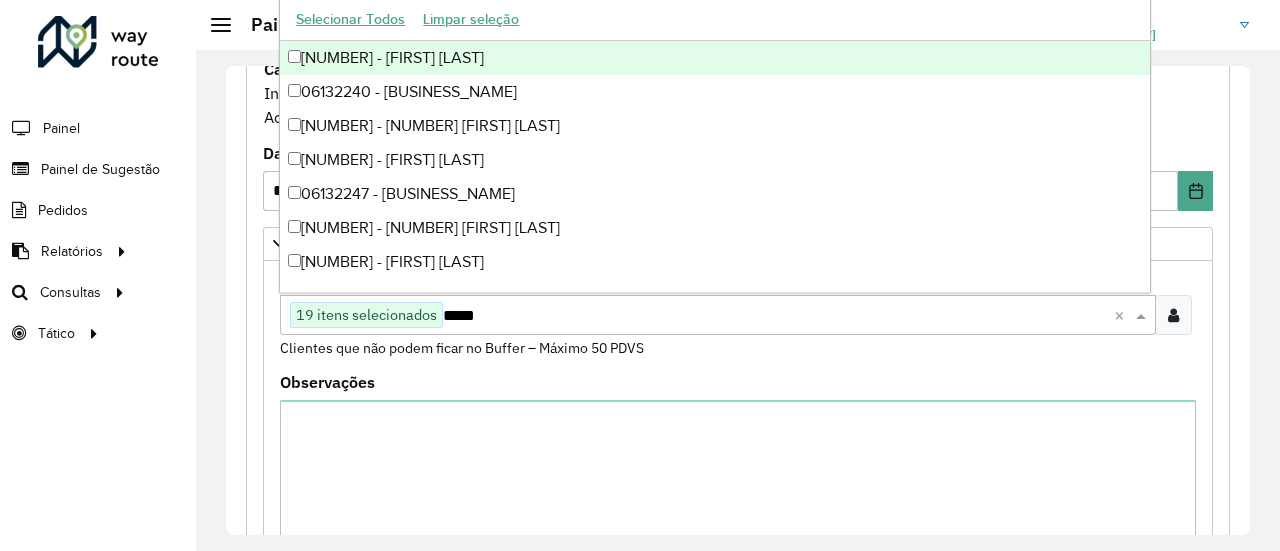 click on "[NUMBER] - [FIRST] [LAST]" at bounding box center [714, 58] 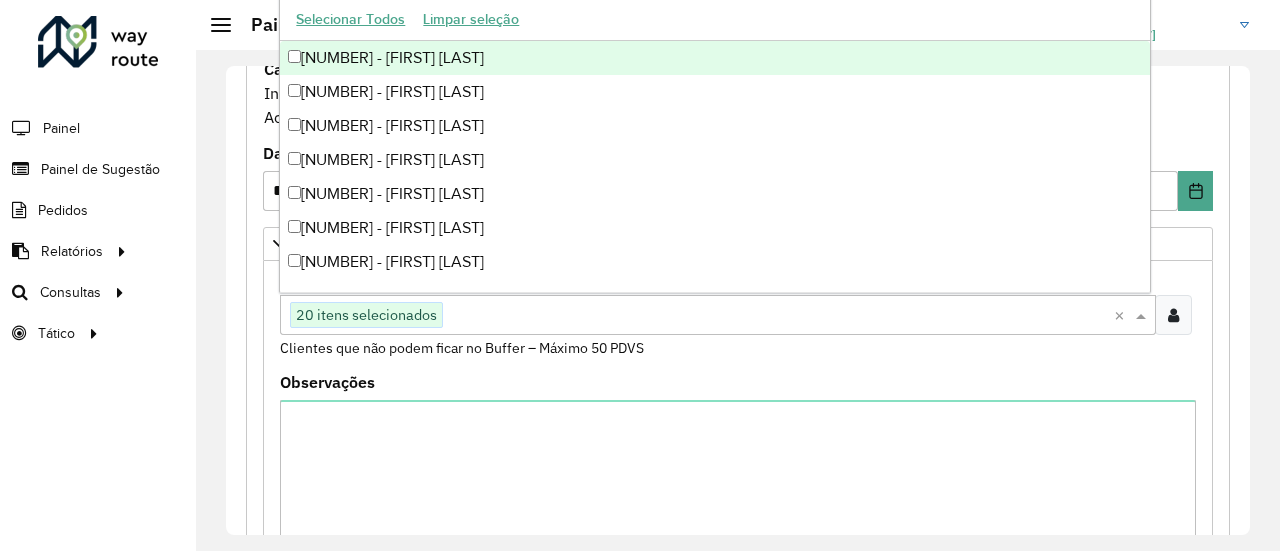 paste on "*****" 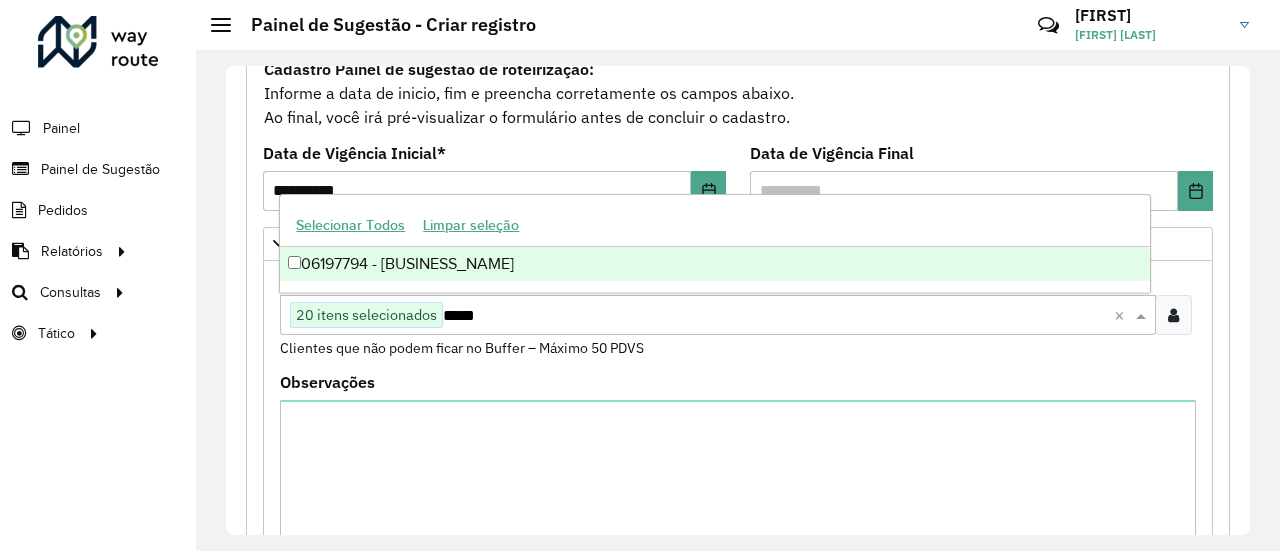 click on "06197794 - [BUSINESS_NAME]" at bounding box center [714, 264] 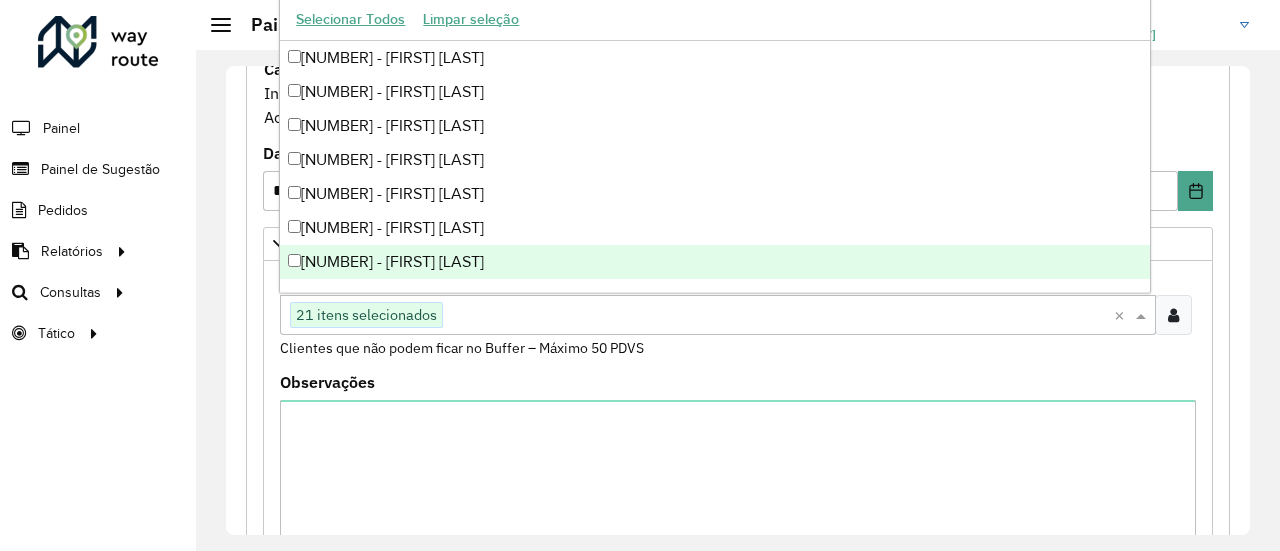 paste on "*****" 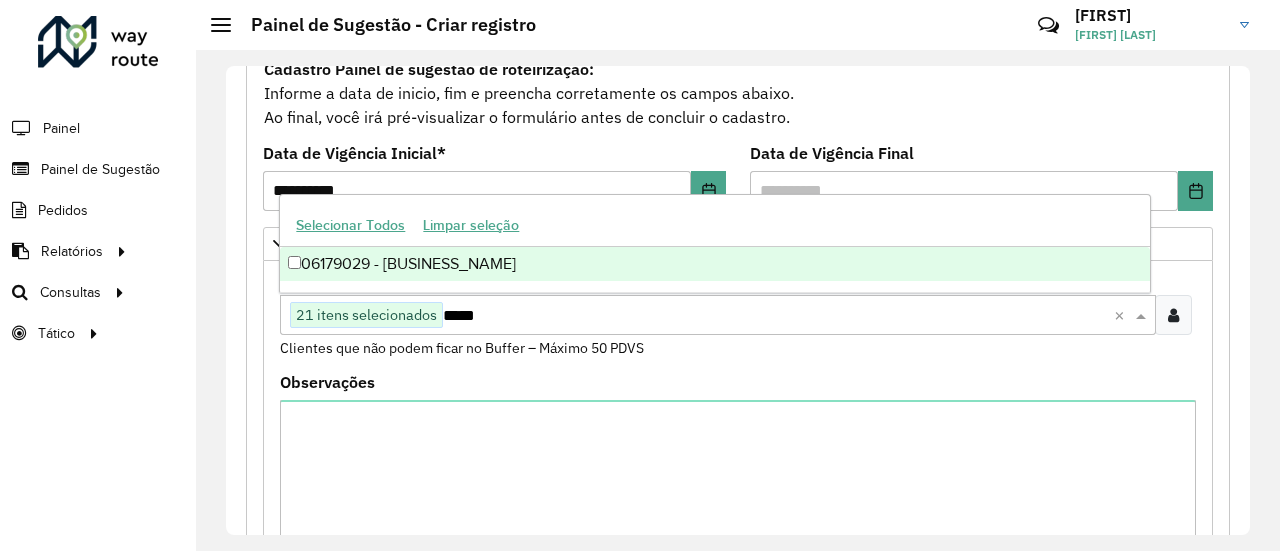 click on "06179029 - [BUSINESS_NAME]" at bounding box center (714, 264) 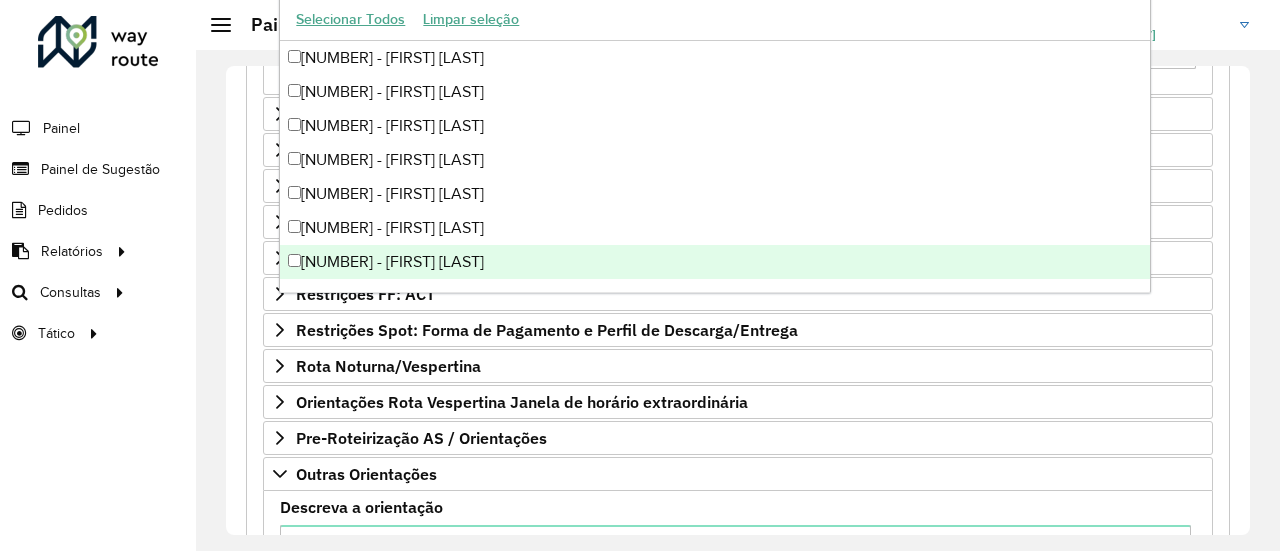 scroll, scrollTop: 997, scrollLeft: 0, axis: vertical 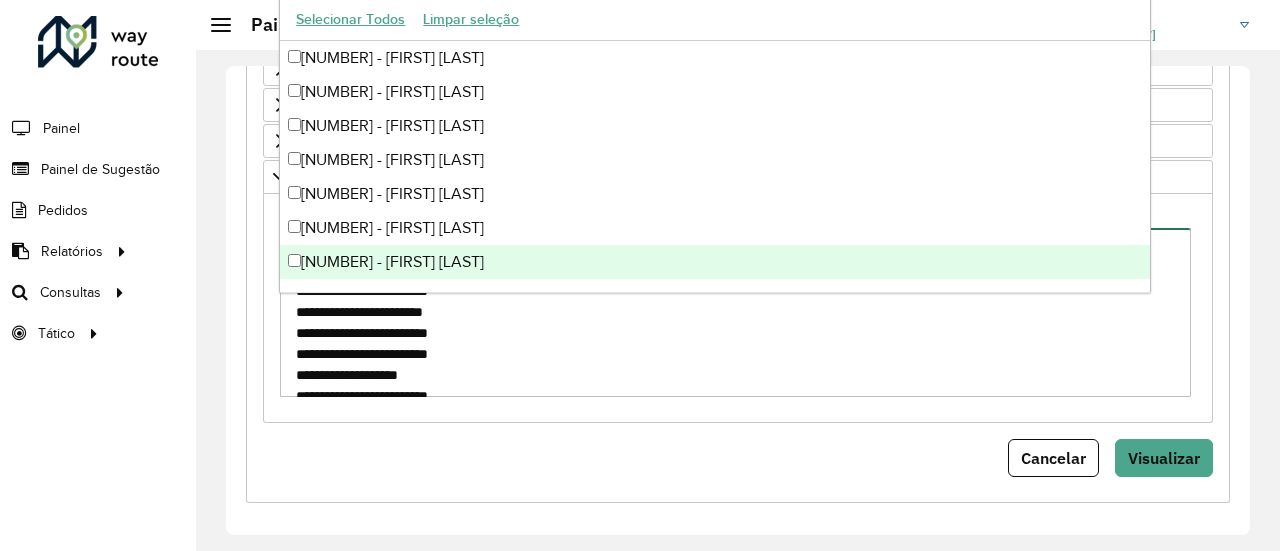 click on "**********" at bounding box center (735, 312) 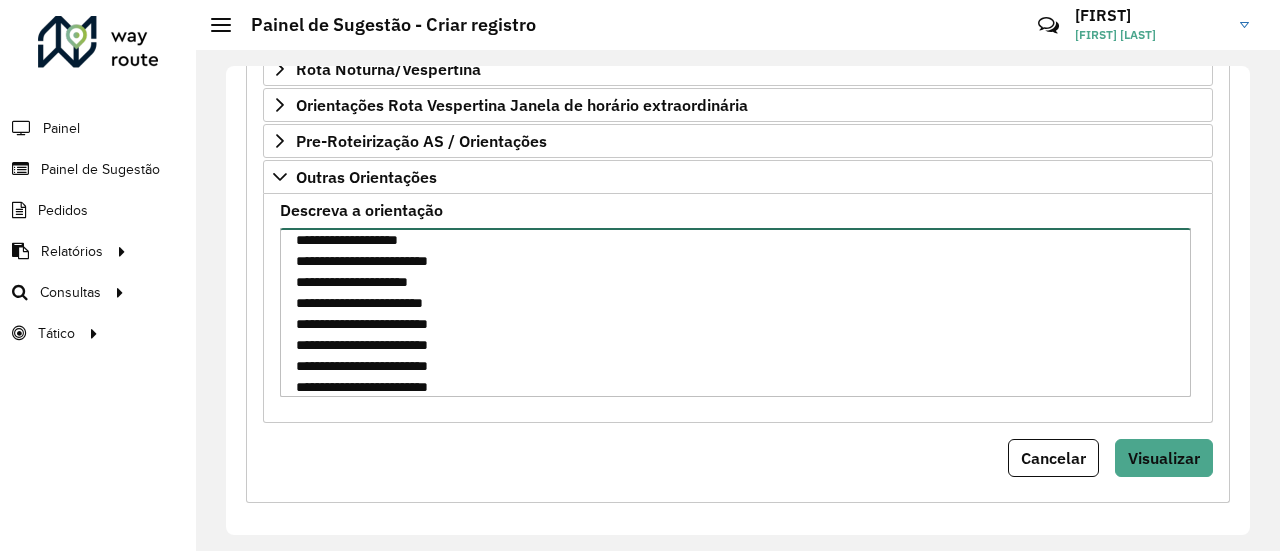 scroll, scrollTop: 230, scrollLeft: 0, axis: vertical 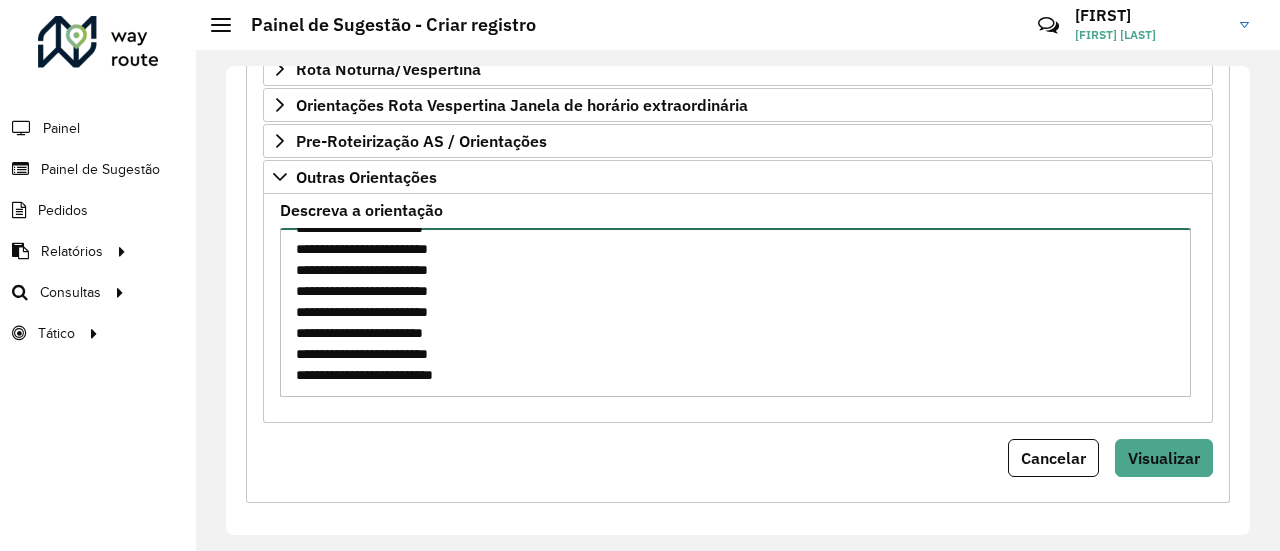 click on "**********" at bounding box center (735, 312) 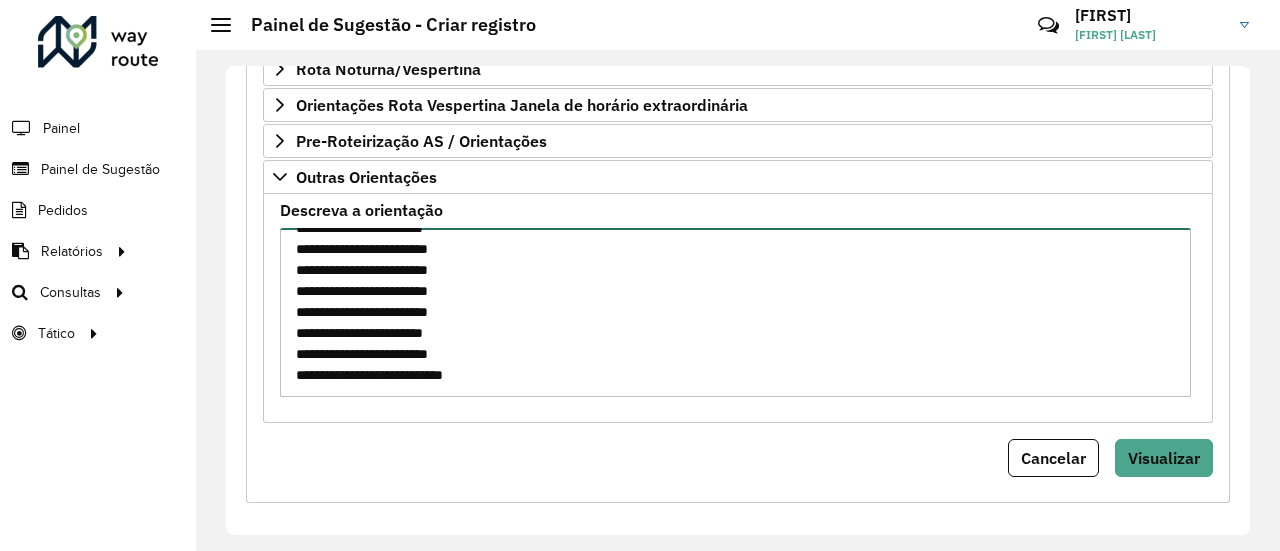 scroll, scrollTop: 260, scrollLeft: 0, axis: vertical 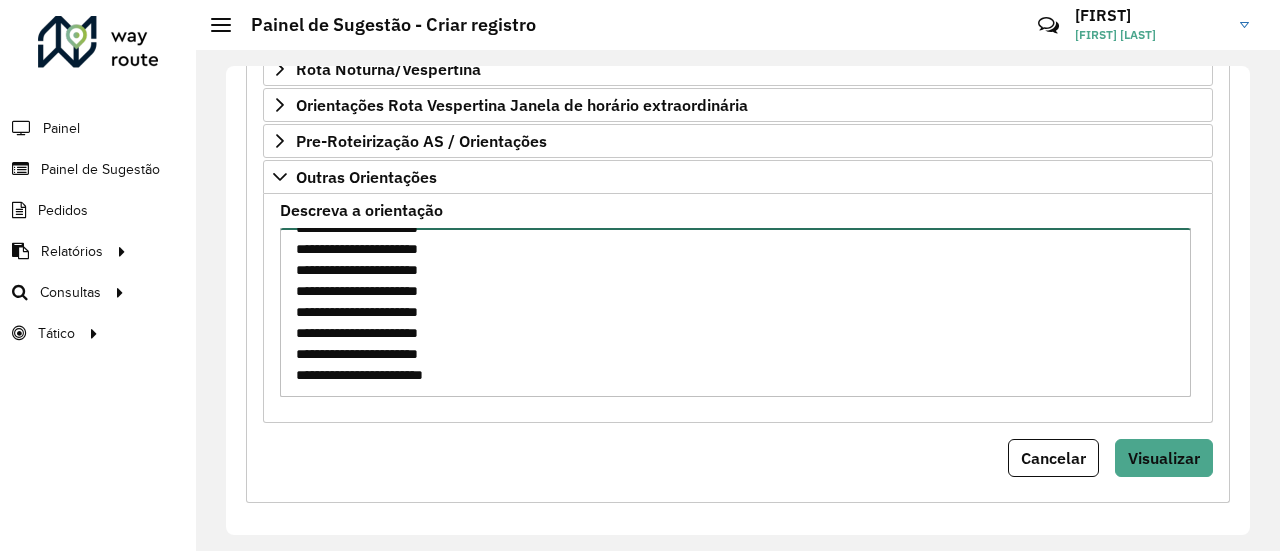 type on "**********" 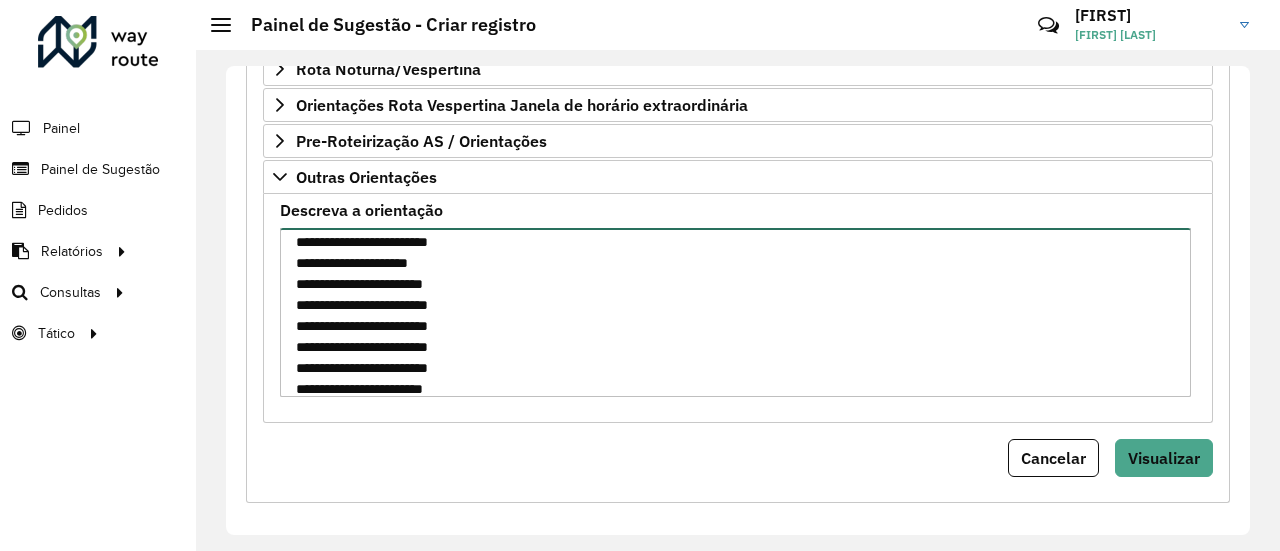 scroll, scrollTop: 0, scrollLeft: 0, axis: both 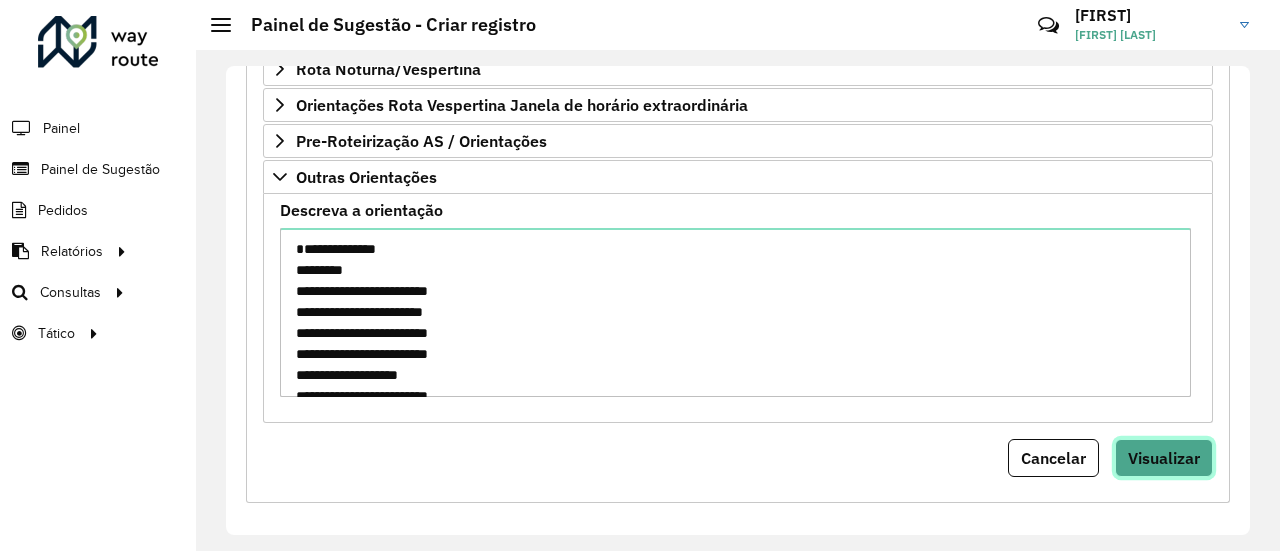 click on "Visualizar" at bounding box center (1164, 458) 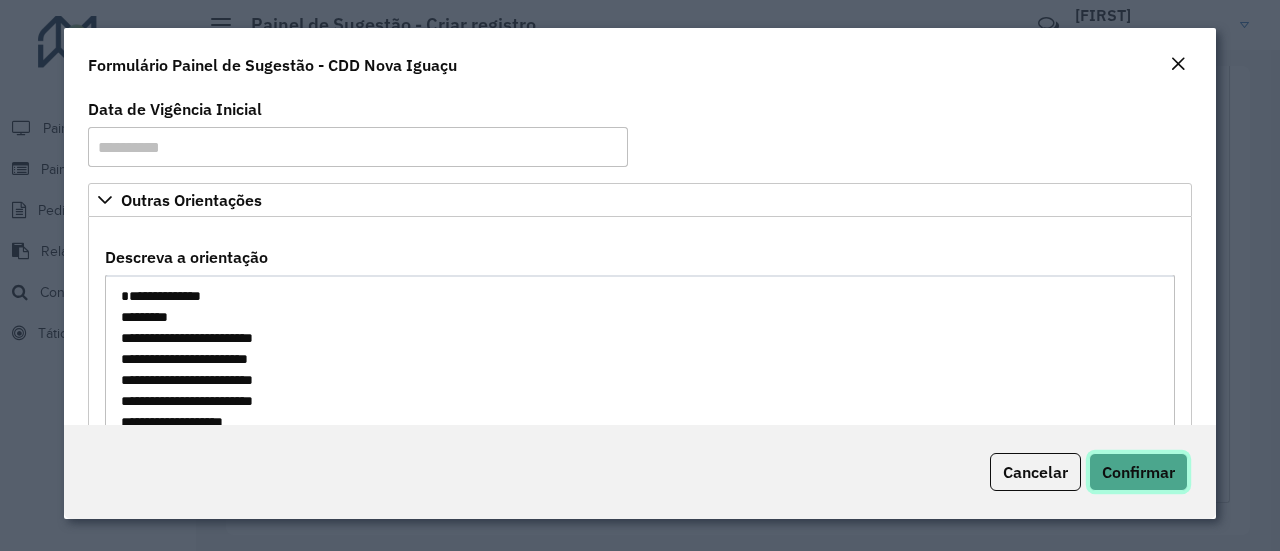 click on "Confirmar" 